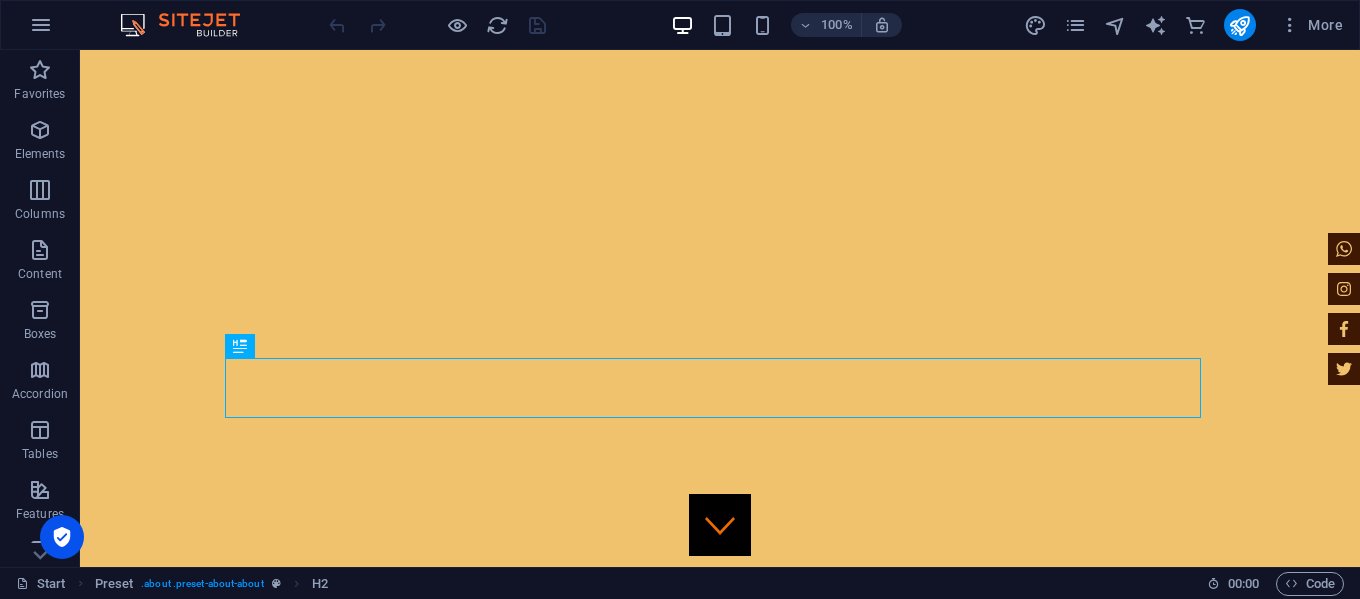 scroll, scrollTop: 692, scrollLeft: 0, axis: vertical 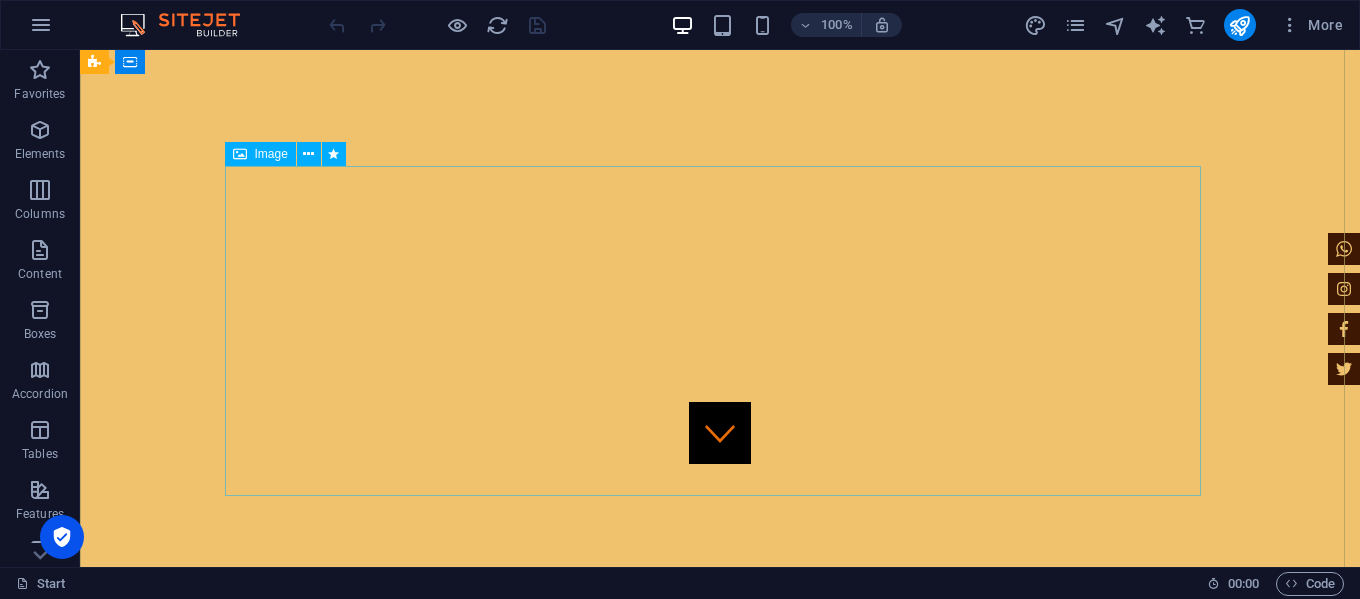 click at bounding box center (720, 1267) 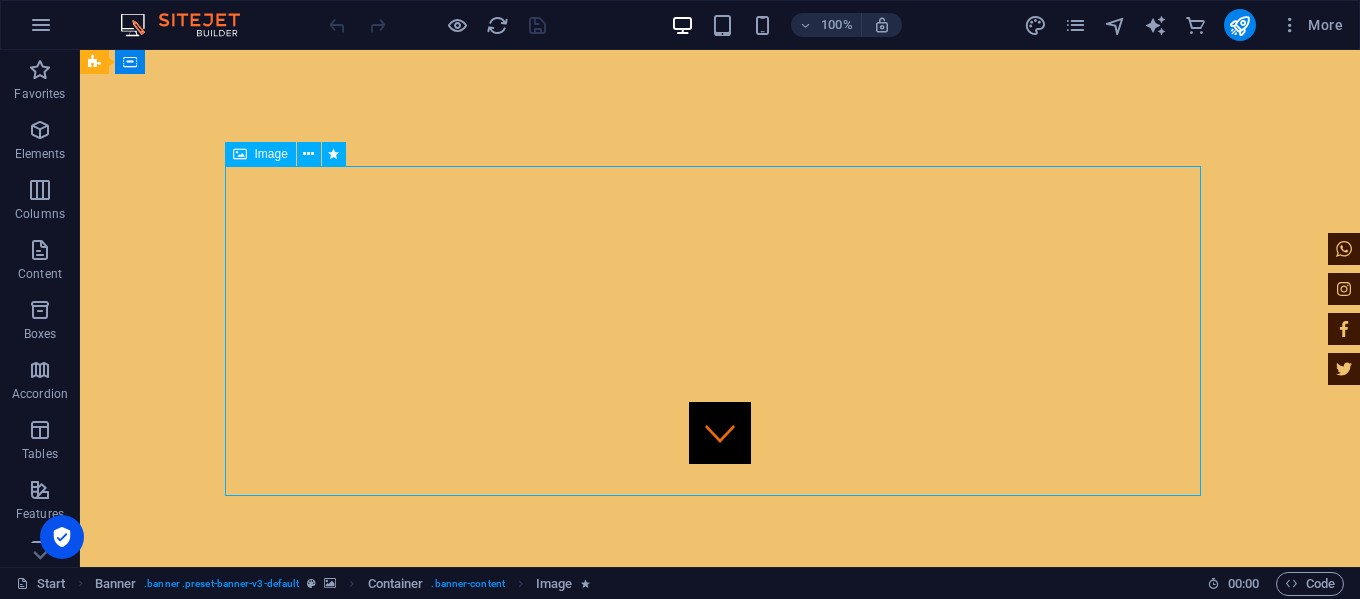 click at bounding box center (720, 1267) 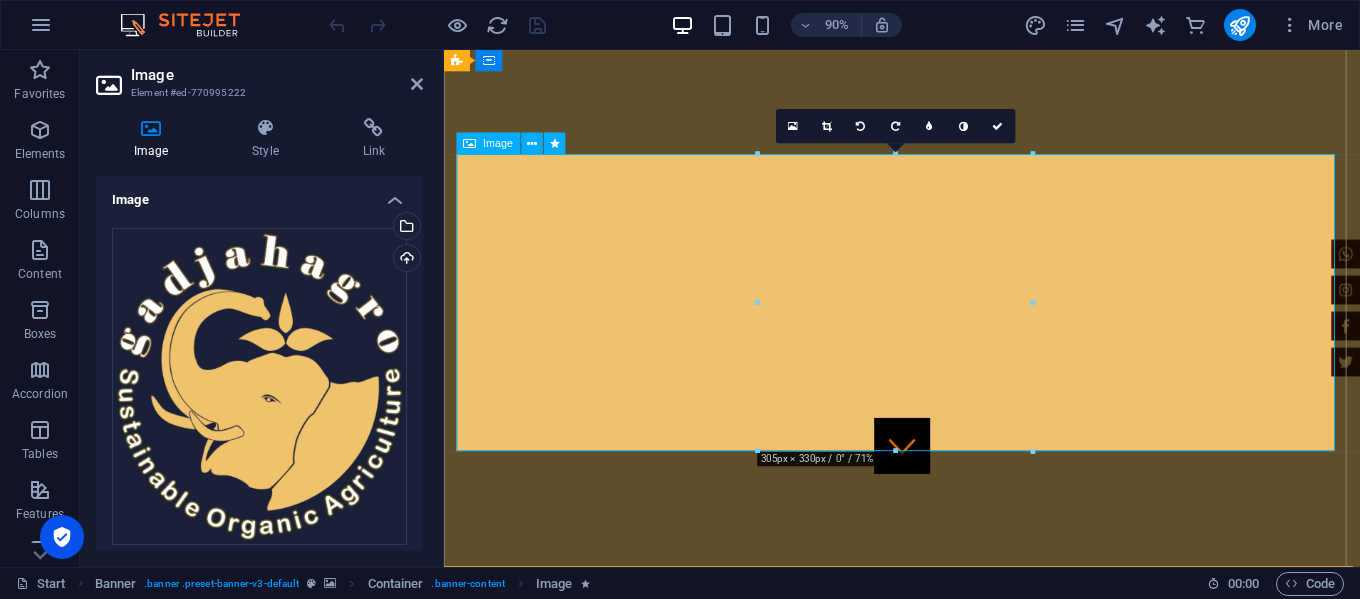 click at bounding box center (953, 1267) 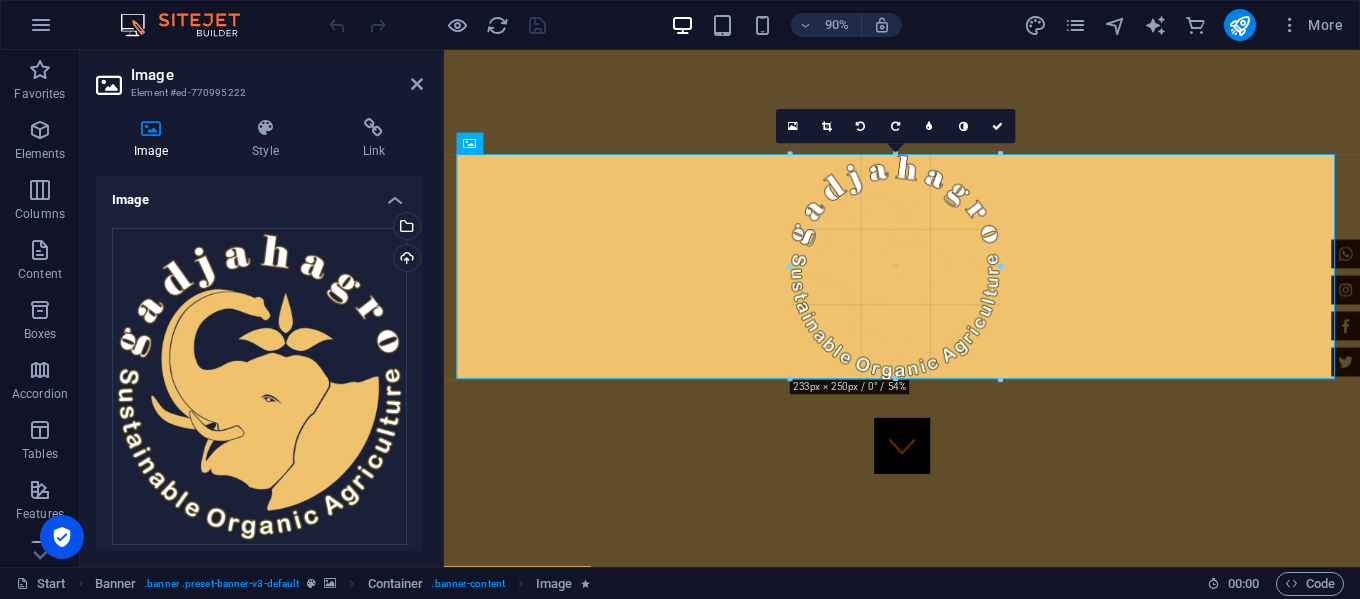 drag, startPoint x: 1037, startPoint y: 455, endPoint x: 573, endPoint y: 293, distance: 491.4672 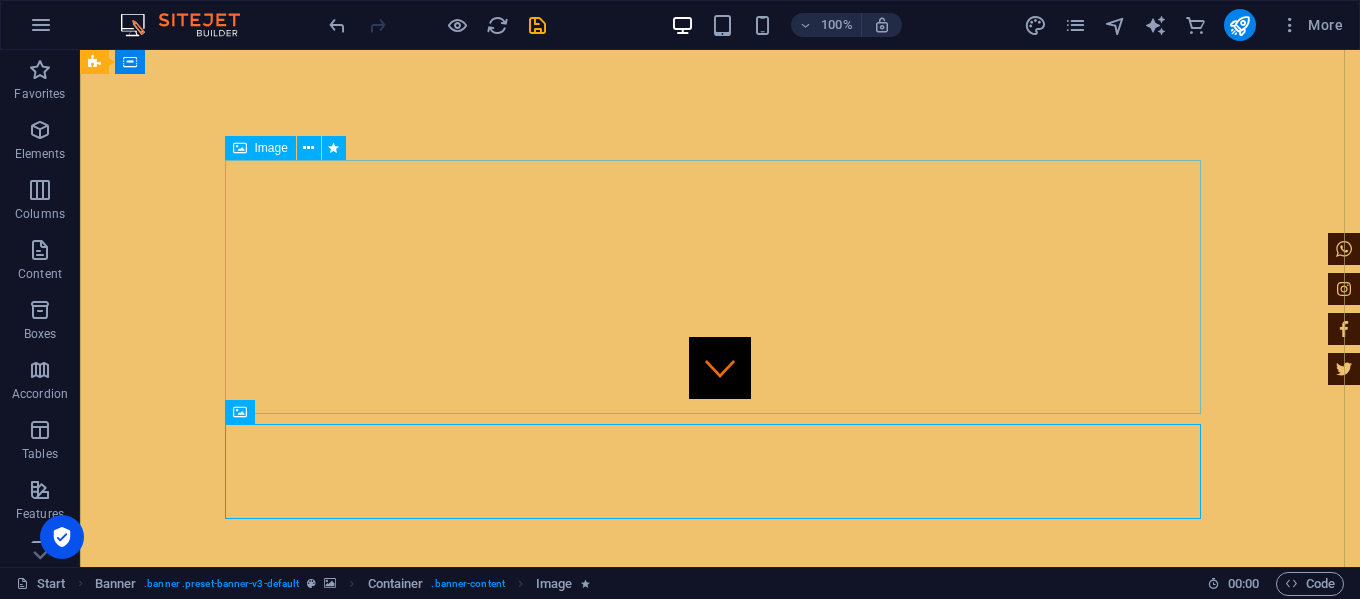 scroll, scrollTop: 192, scrollLeft: 0, axis: vertical 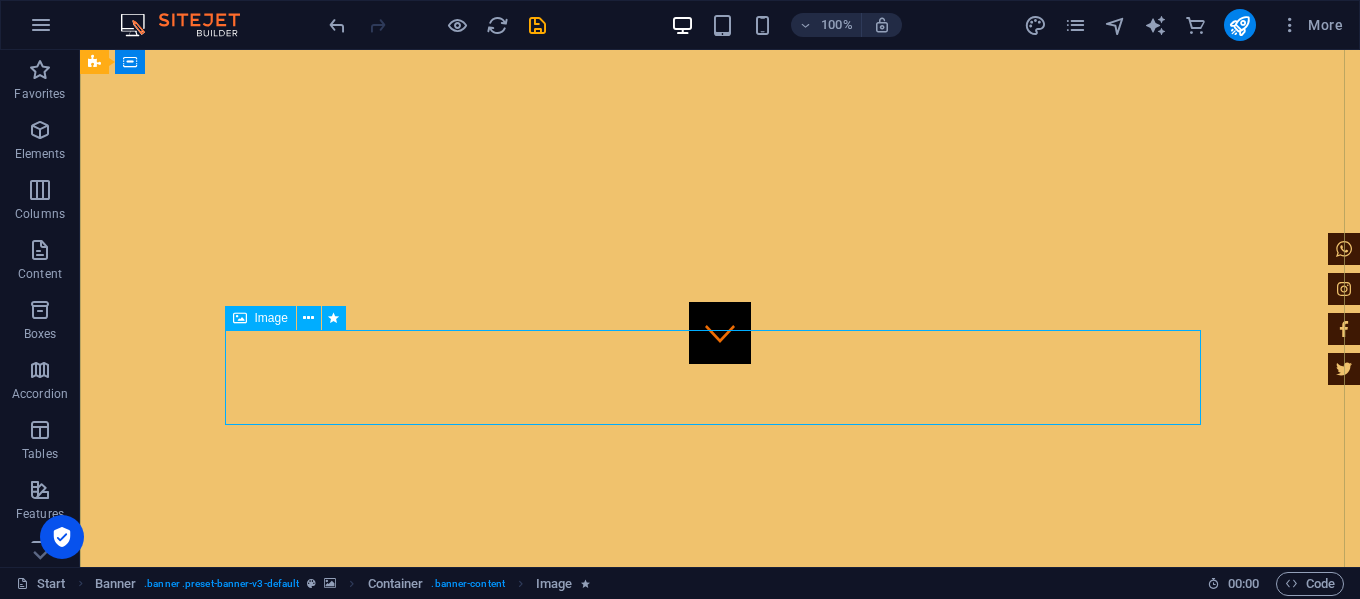 click at bounding box center (720, 1313) 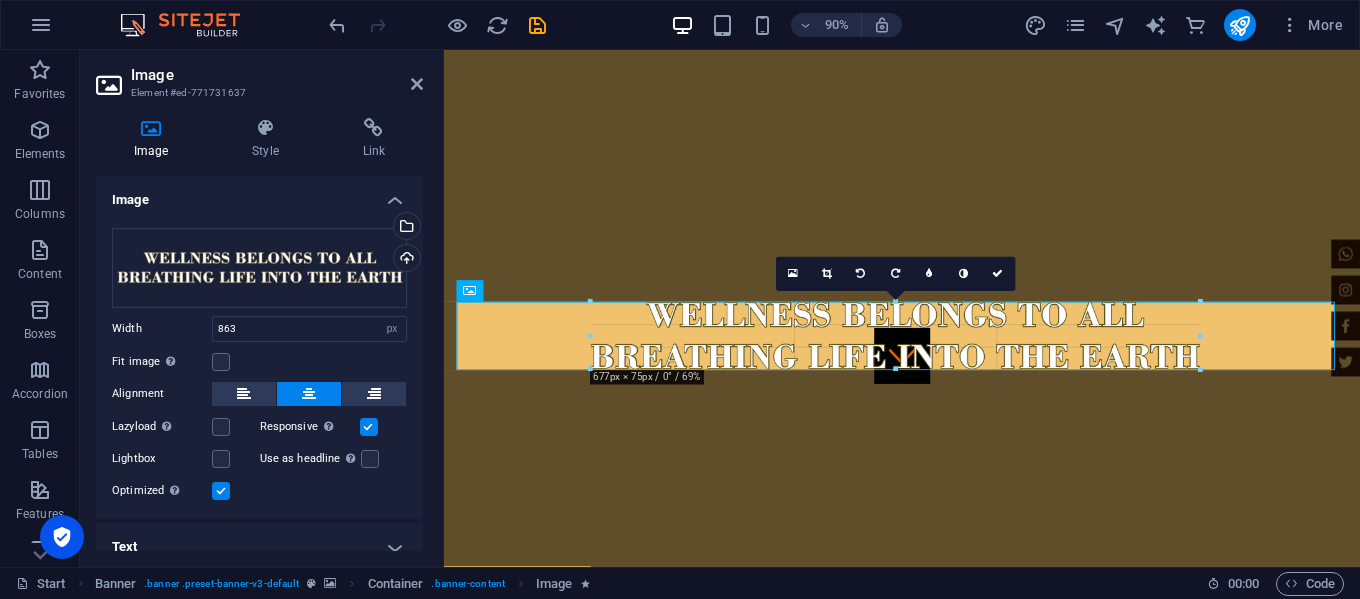 drag, startPoint x: 1284, startPoint y: 391, endPoint x: 1094, endPoint y: 352, distance: 193.96133 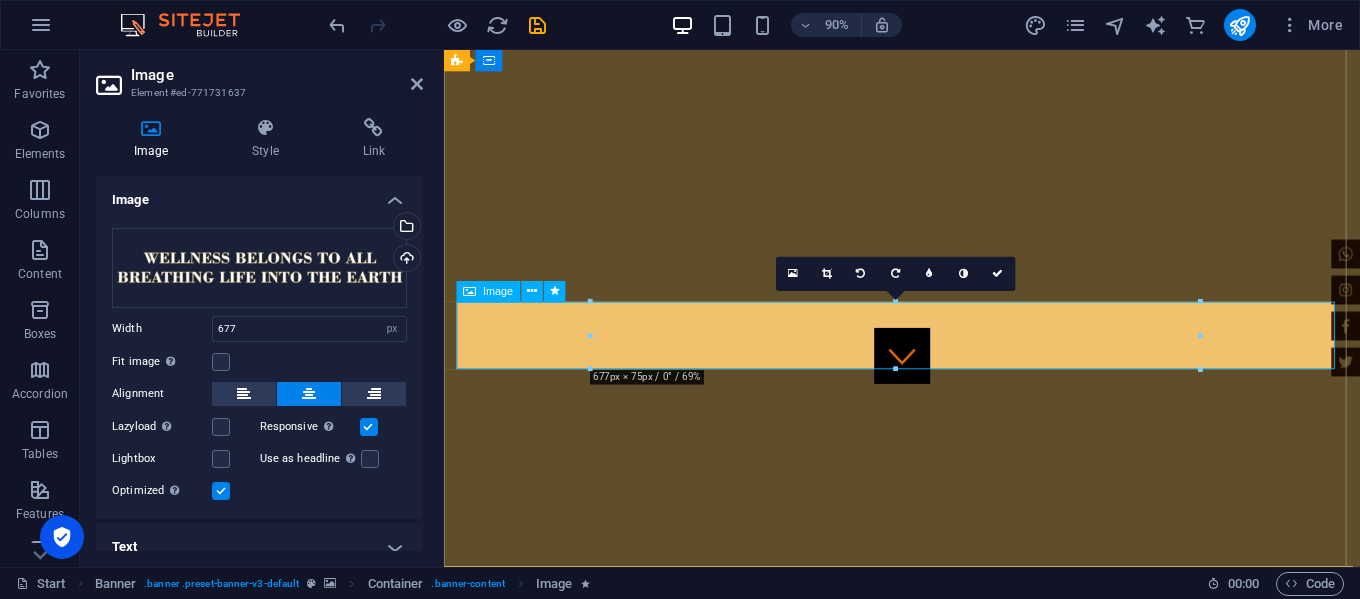 type on "677" 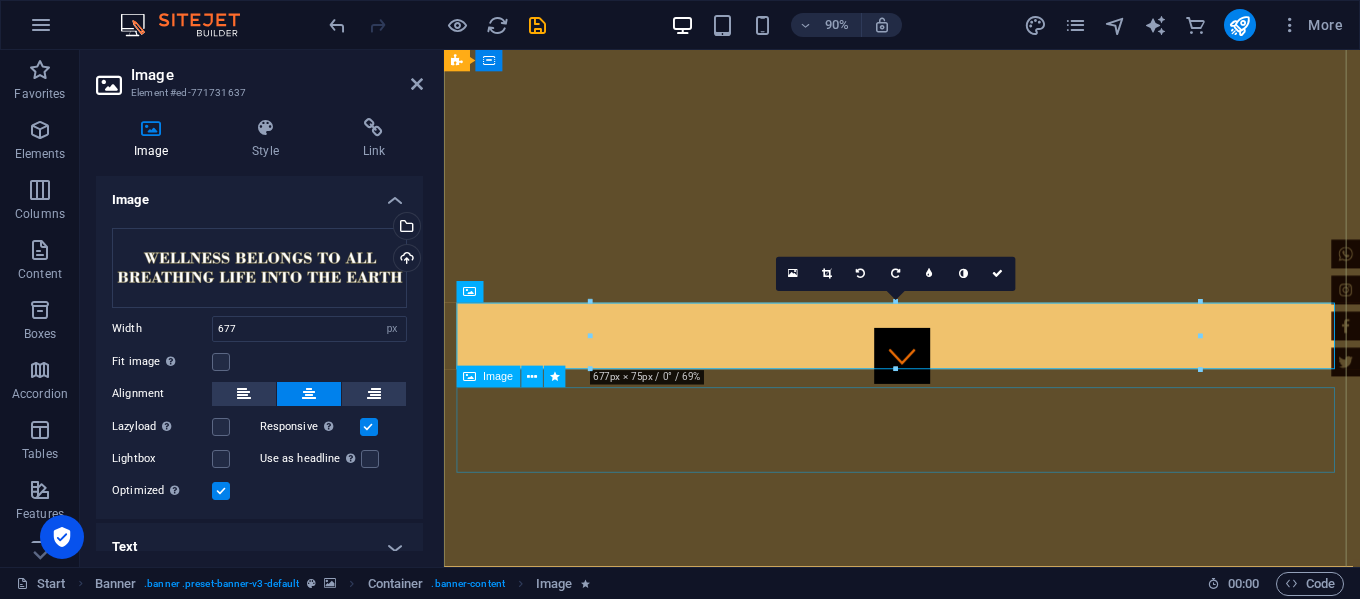 click at bounding box center (953, 1408) 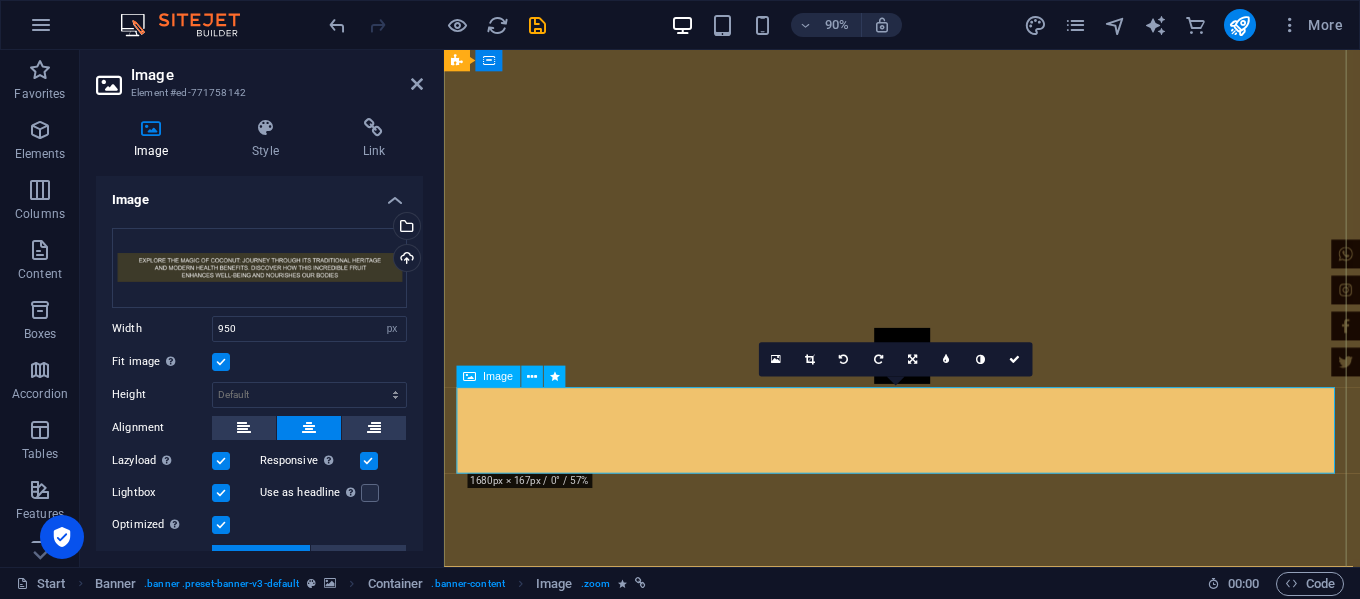 click at bounding box center (953, 1409) 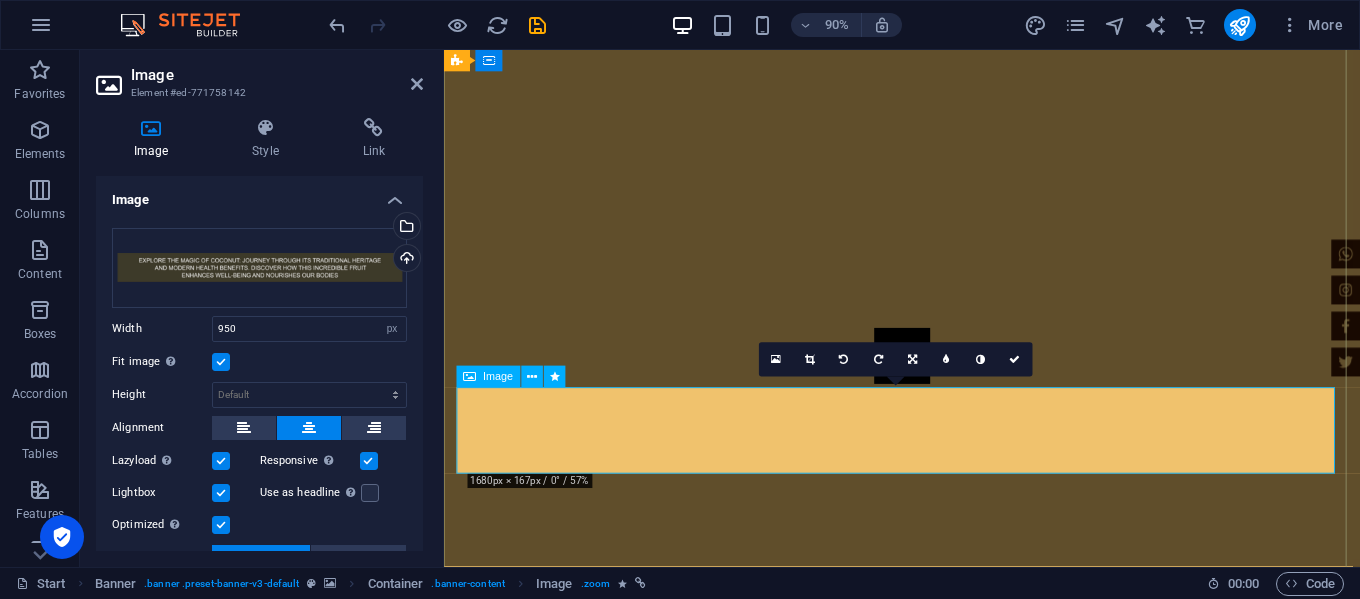 scroll, scrollTop: 392, scrollLeft: 0, axis: vertical 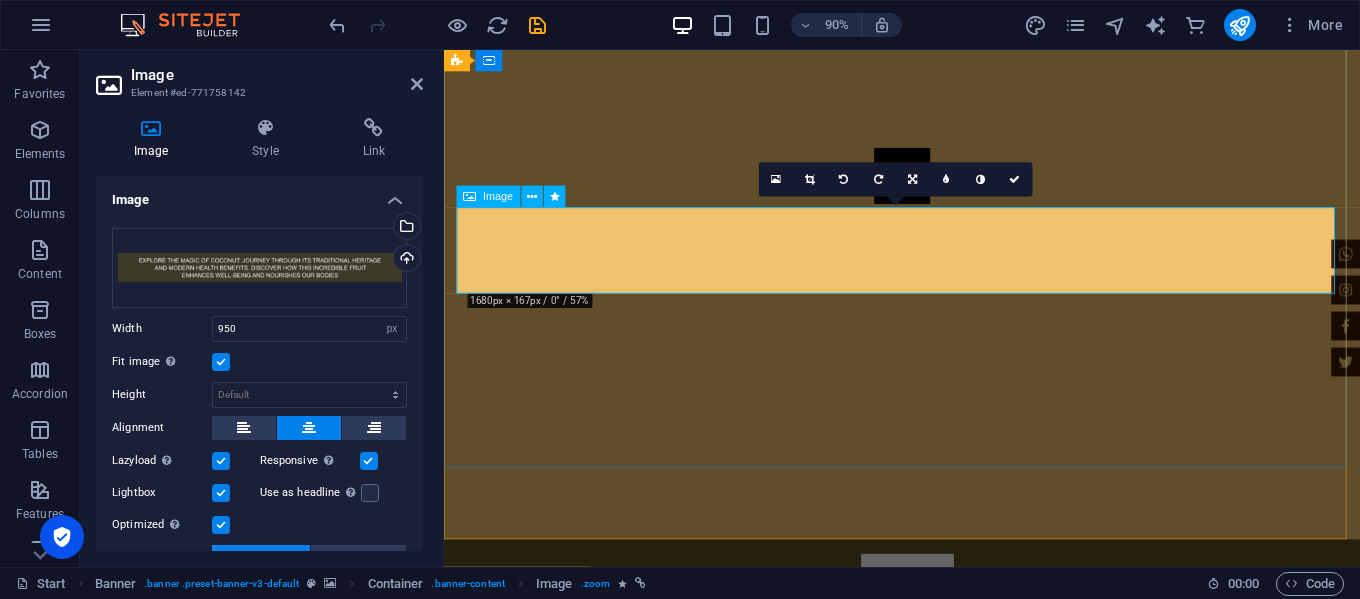 click at bounding box center (953, 1209) 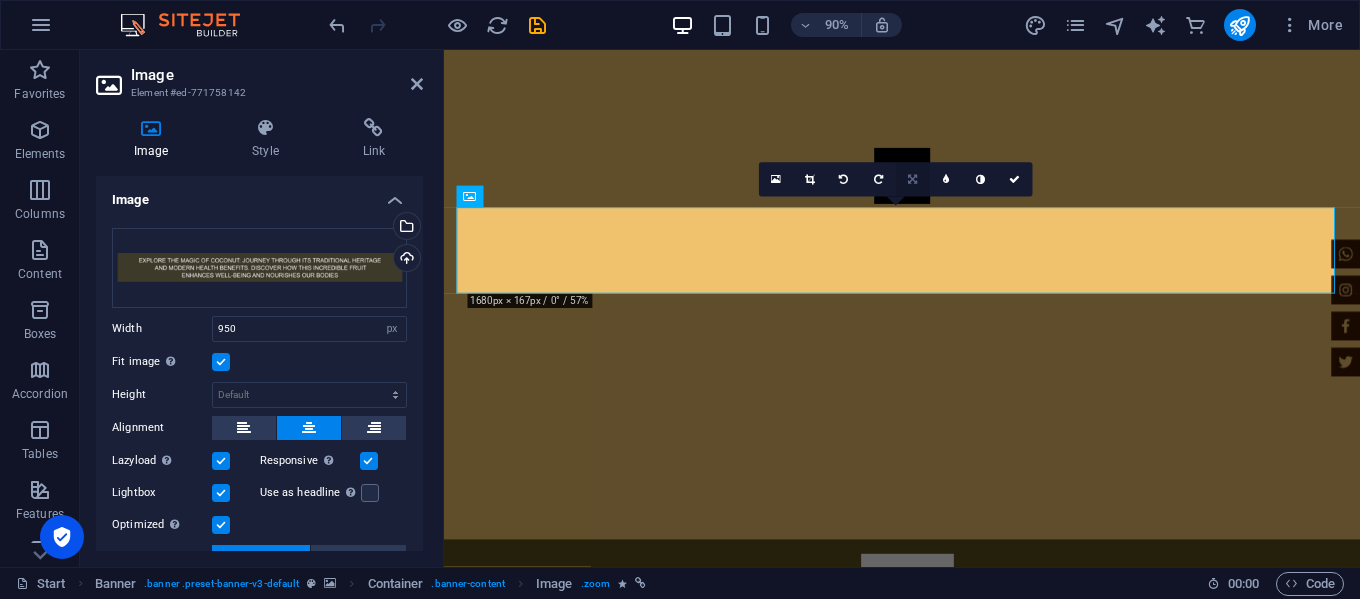 click at bounding box center (912, 180) 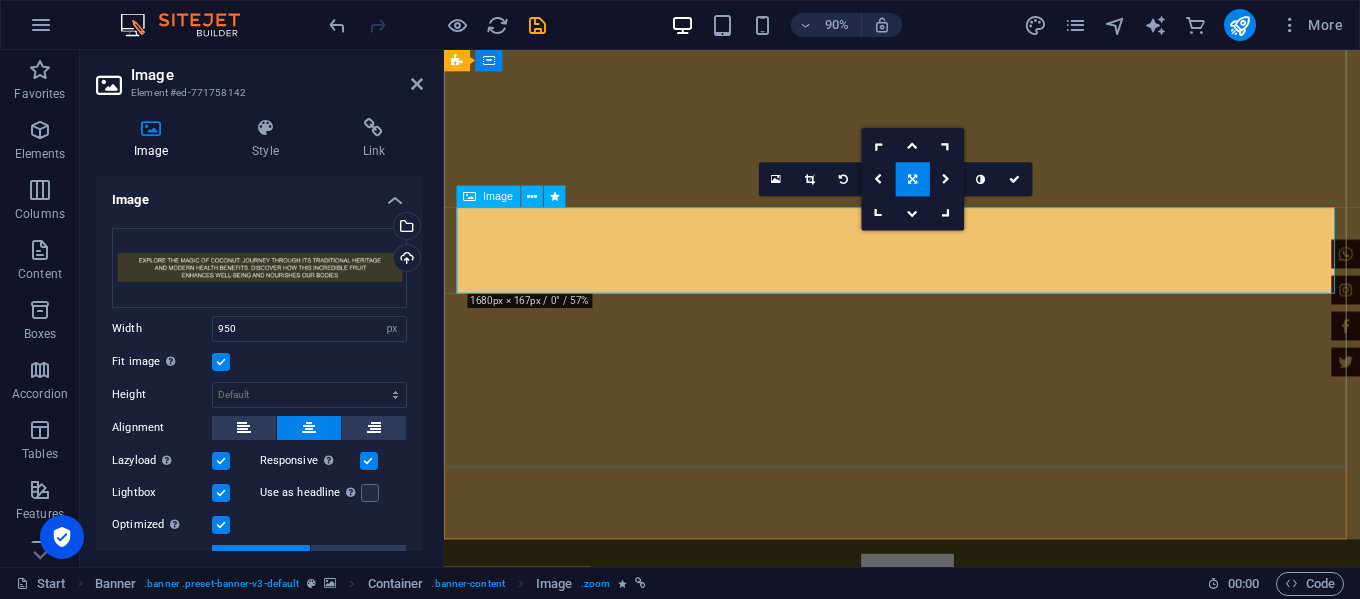 click at bounding box center (953, 1209) 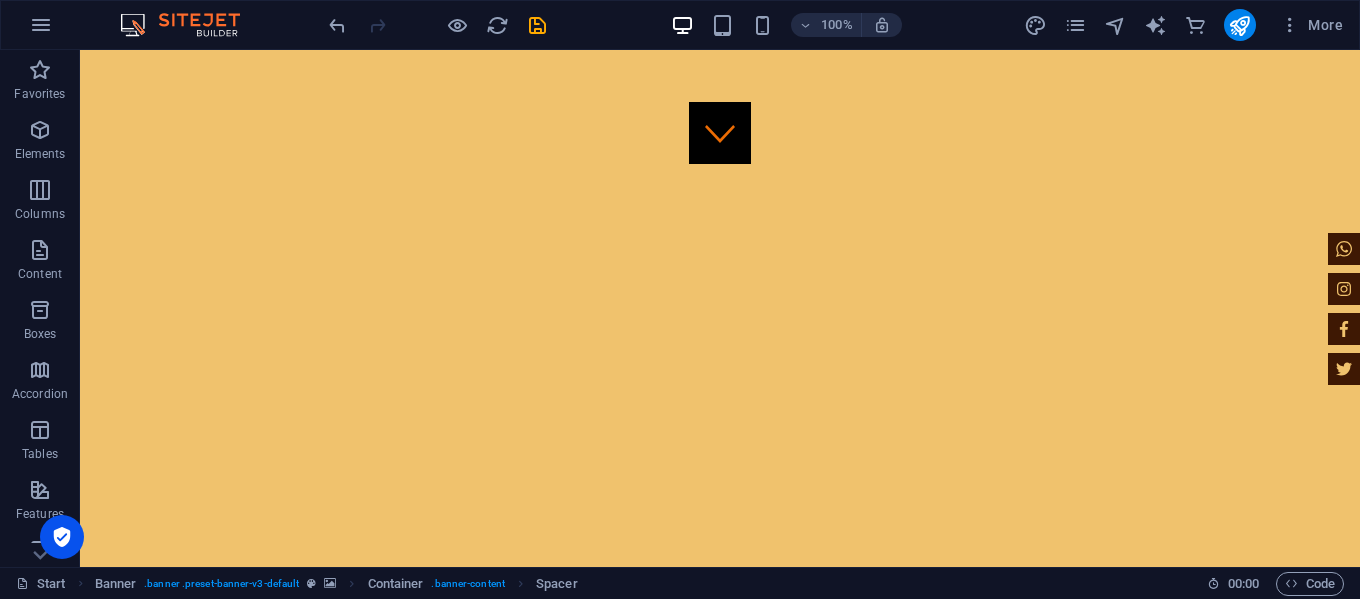 drag, startPoint x: 541, startPoint y: 338, endPoint x: 466, endPoint y: 283, distance: 93.00538 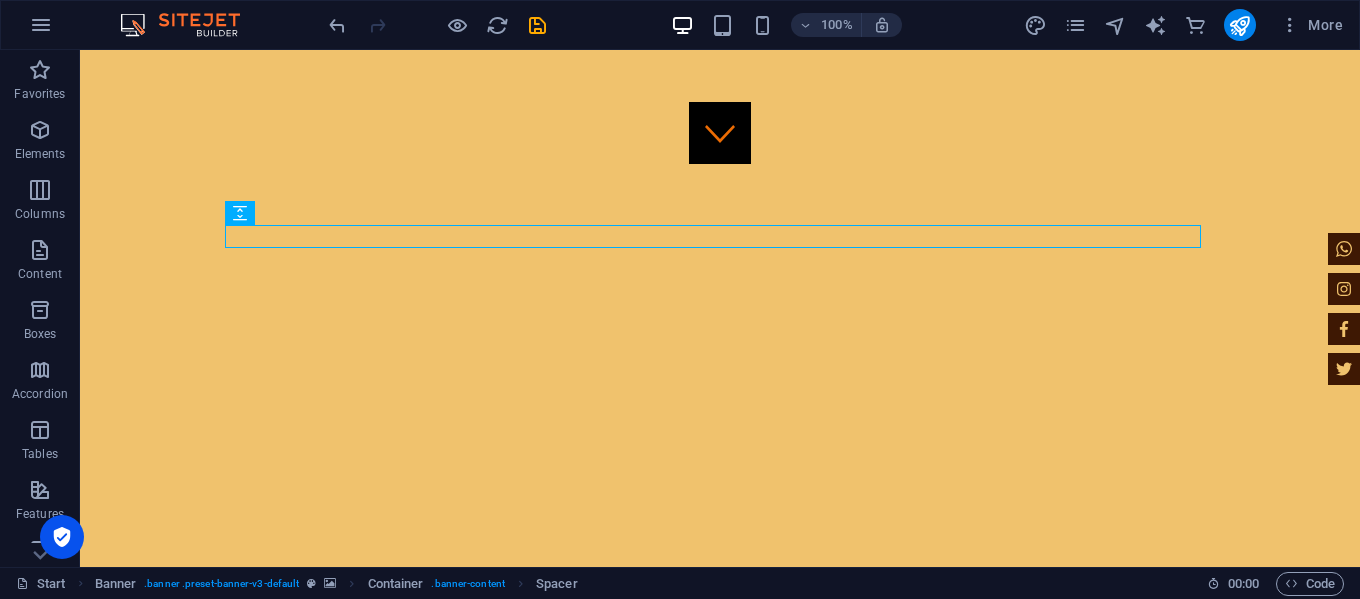 click at bounding box center [720, 1232] 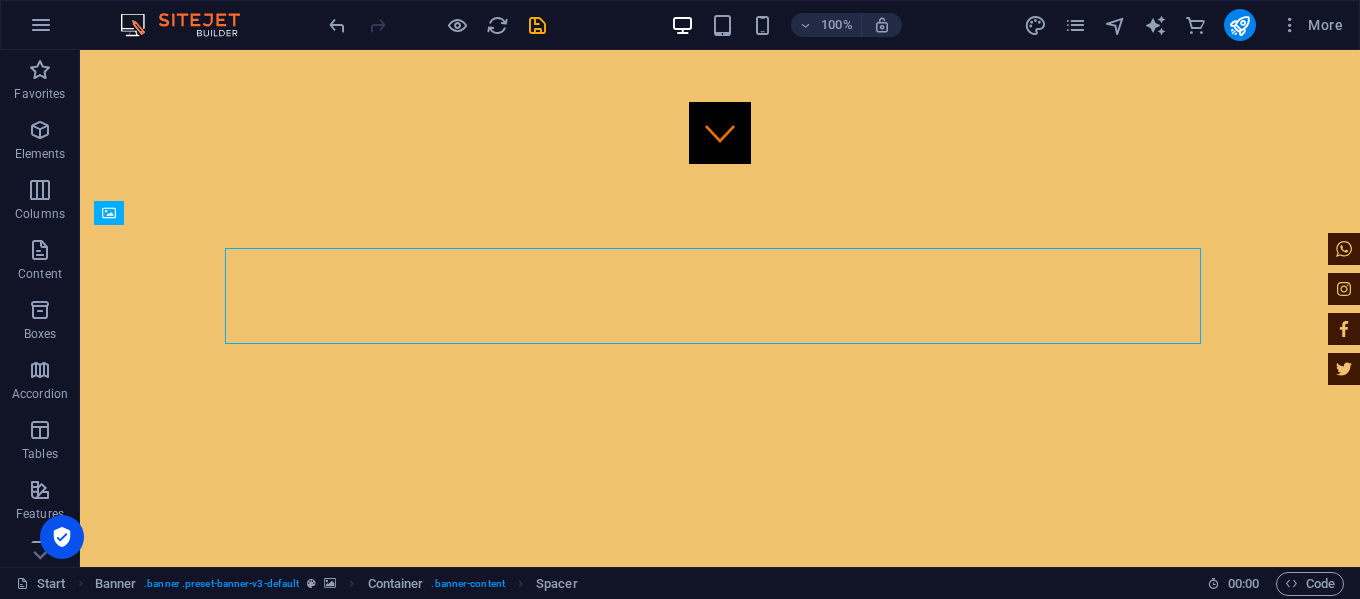 click at bounding box center (720, 1232) 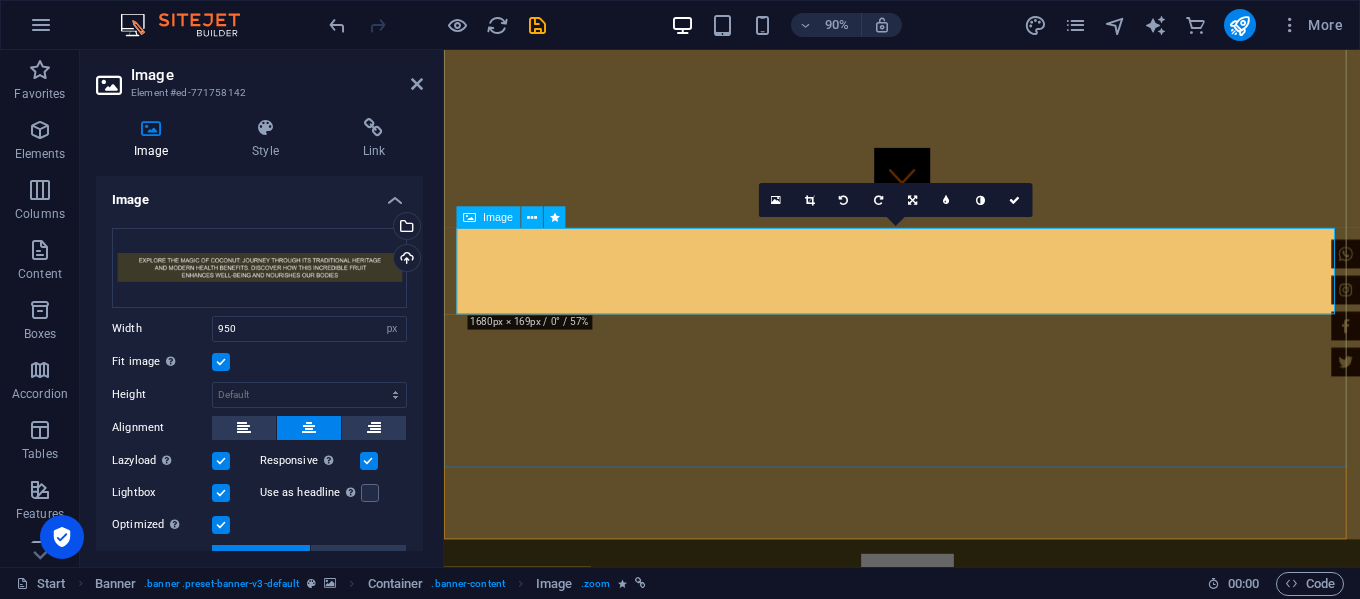 click at bounding box center [953, 1232] 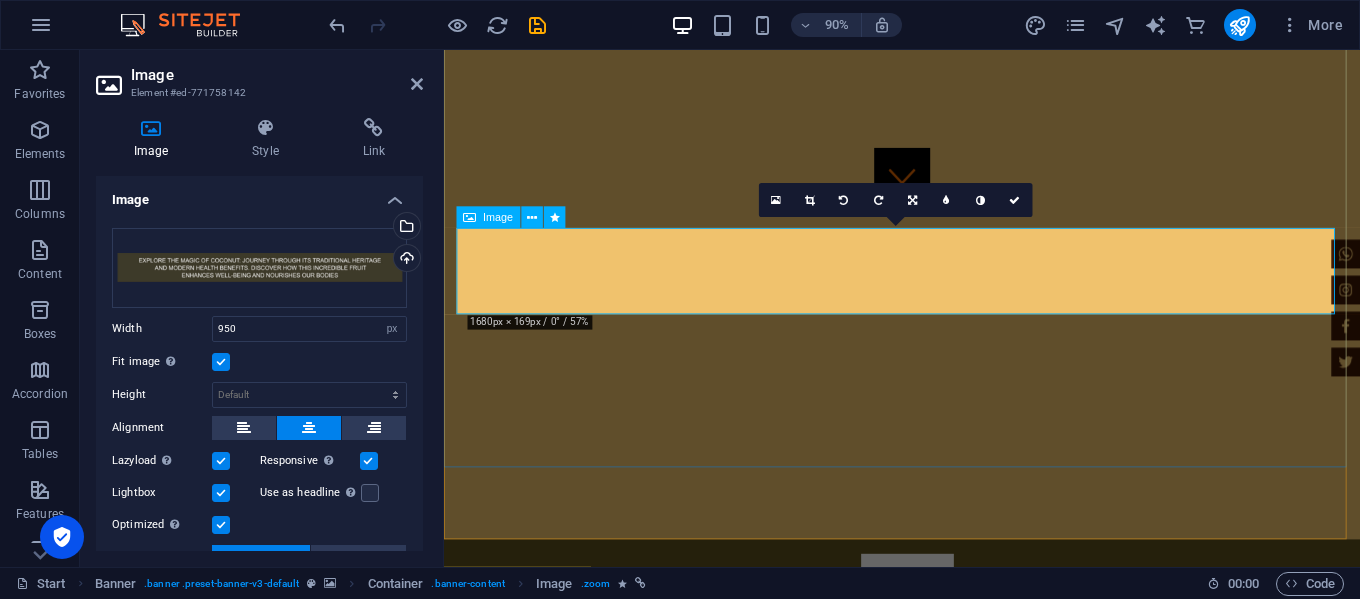 click at bounding box center [953, 1232] 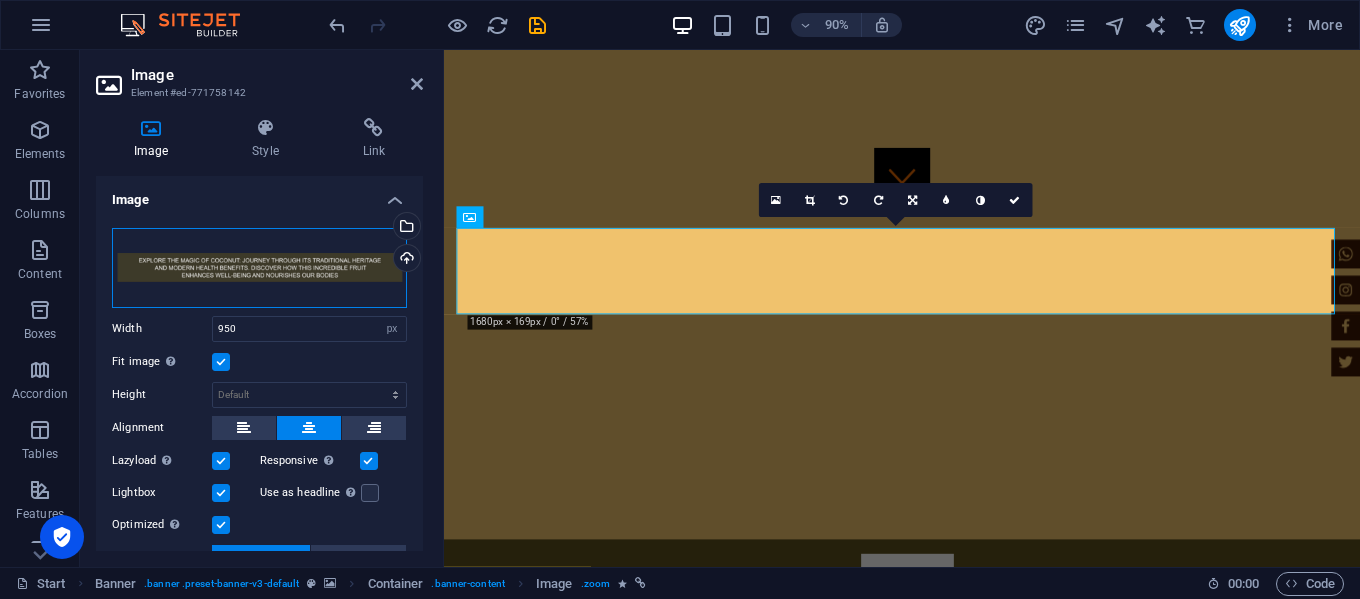 click on "Drag files here, click to choose files or select files from Files or our free stock photos & videos" at bounding box center (259, 268) 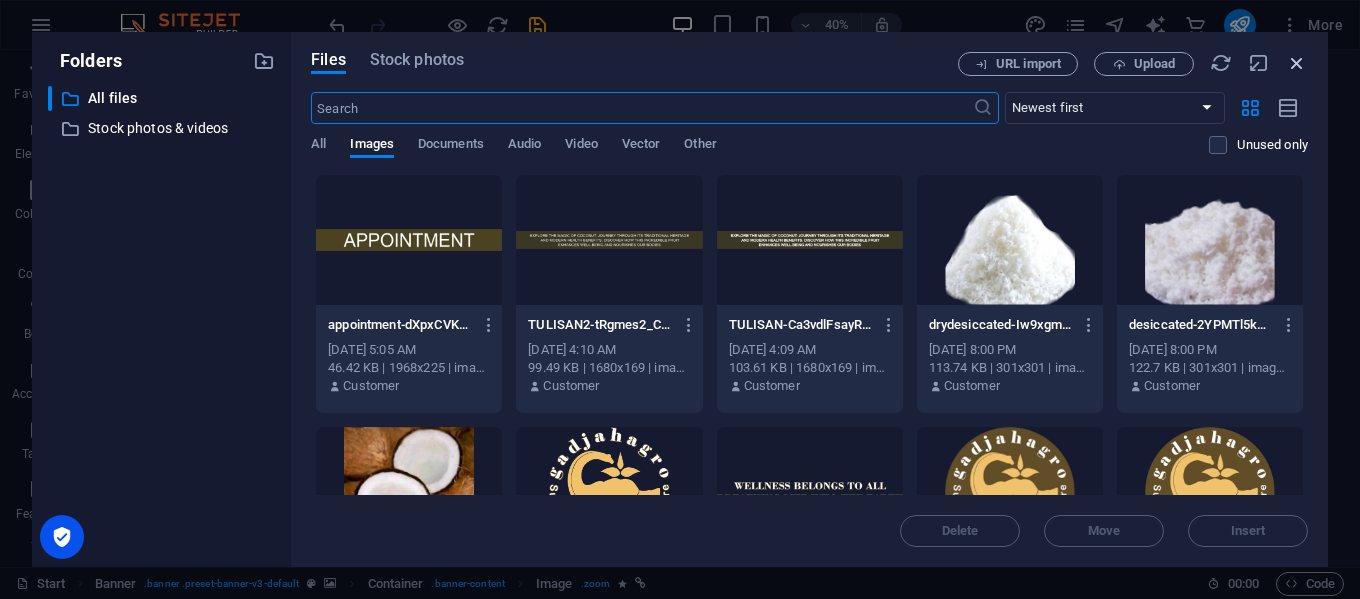click at bounding box center [1297, 63] 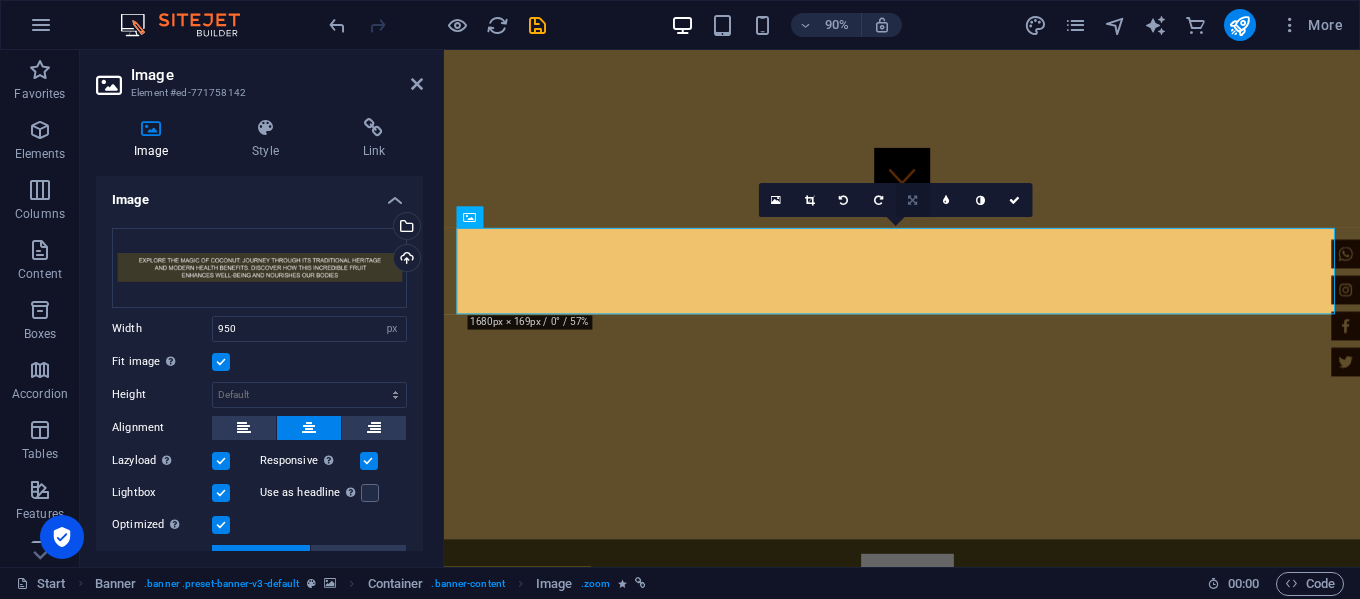 click at bounding box center [912, 200] 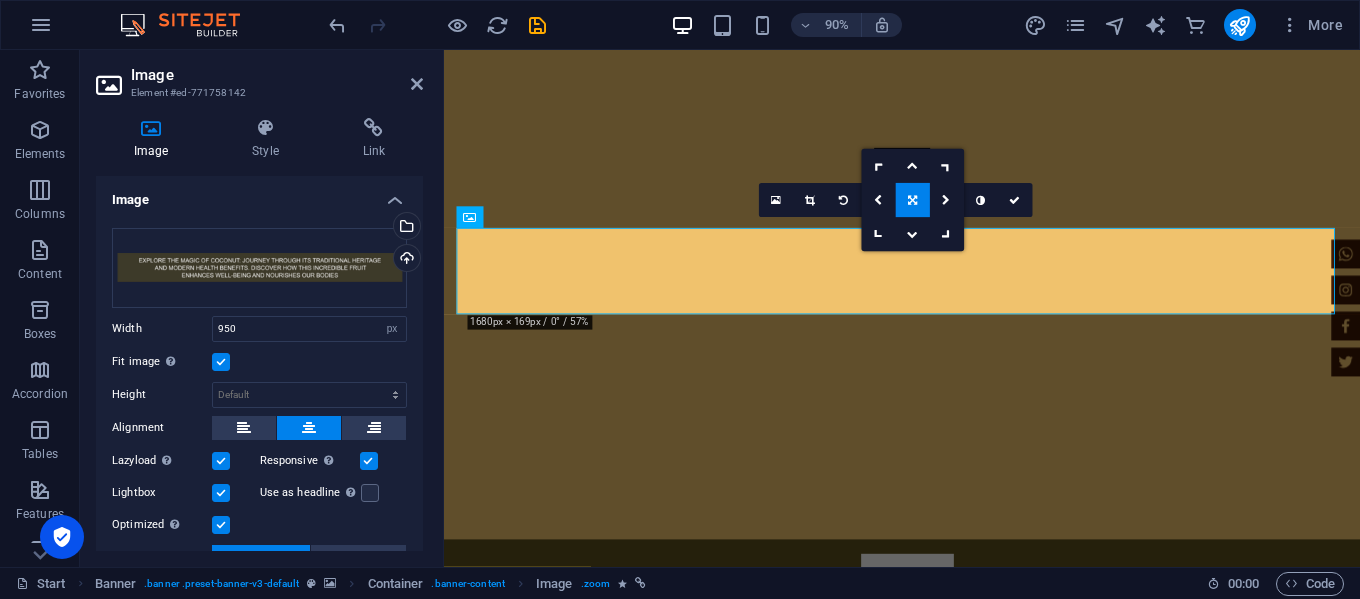 click at bounding box center [912, 200] 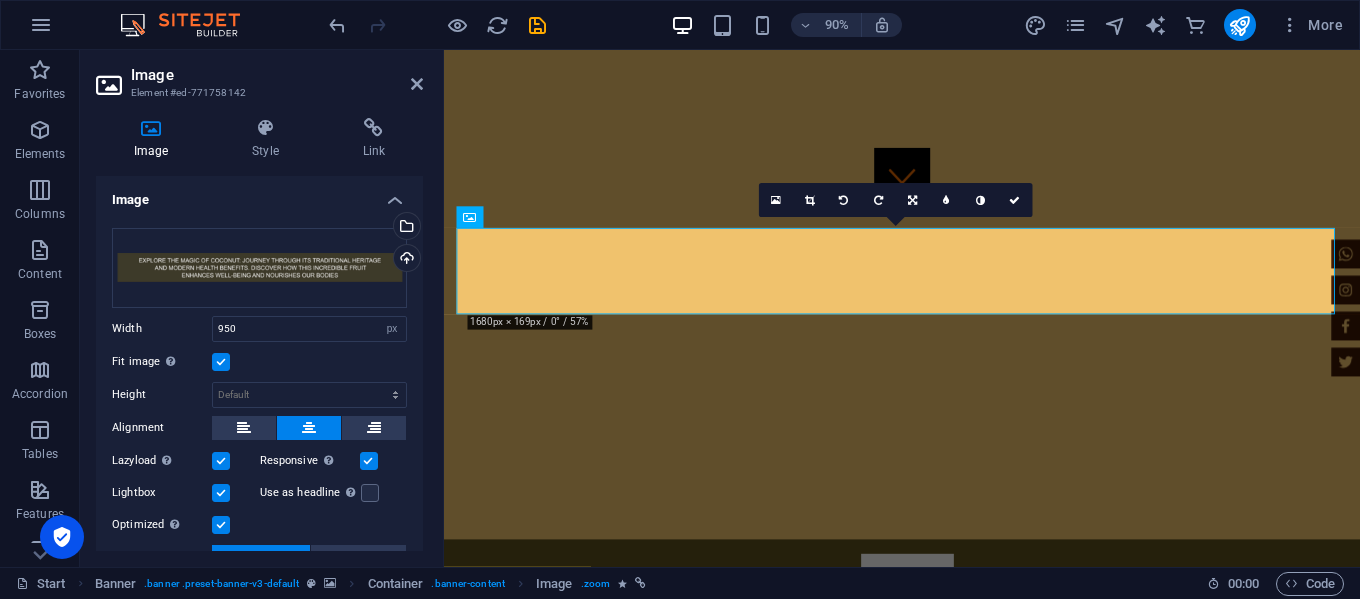 scroll, scrollTop: 100, scrollLeft: 0, axis: vertical 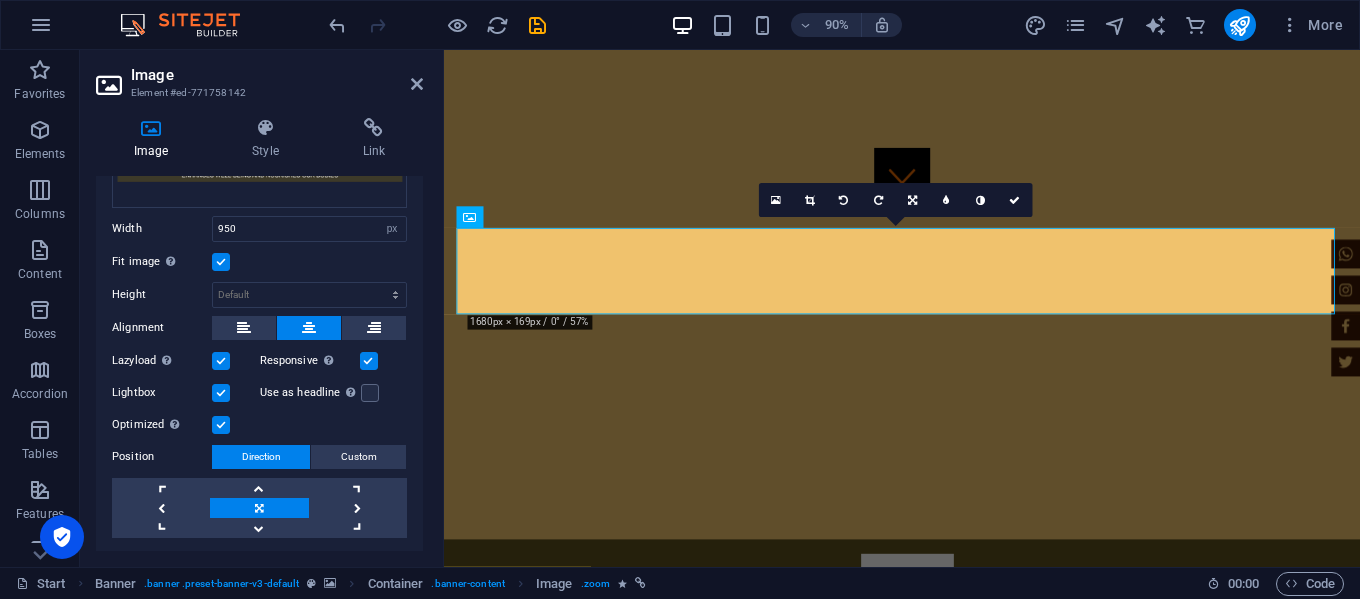 click at bounding box center (221, 262) 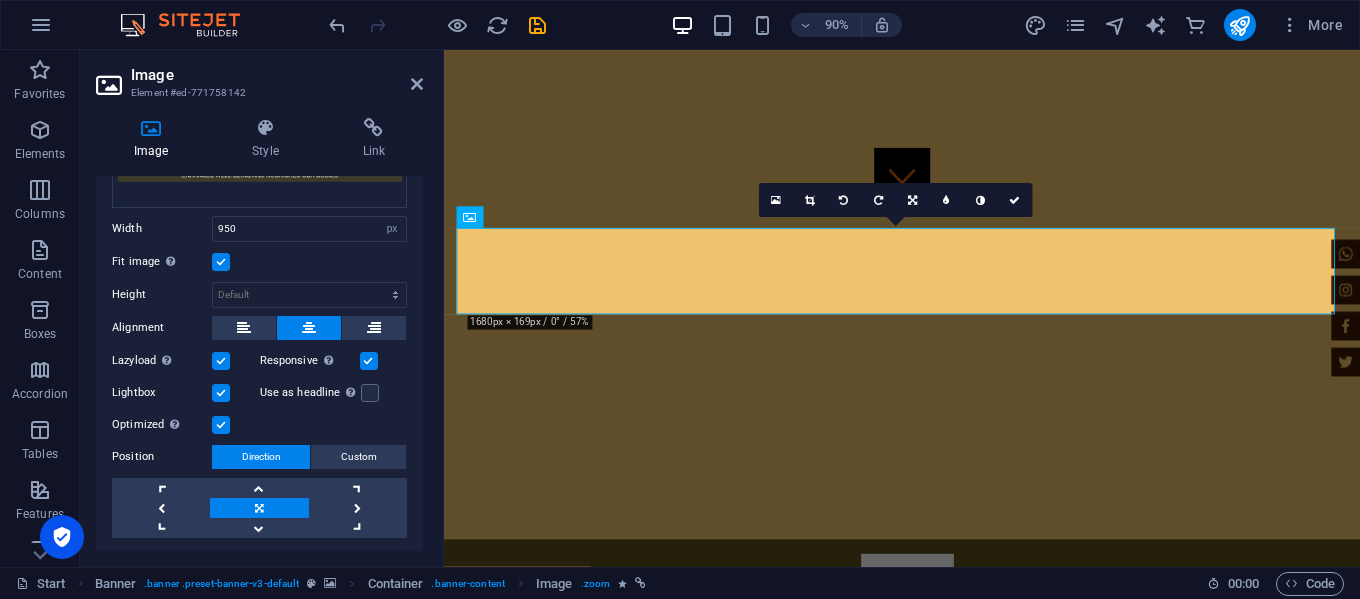 click on "Fit image Automatically fit image to a fixed width and height" at bounding box center [0, 0] 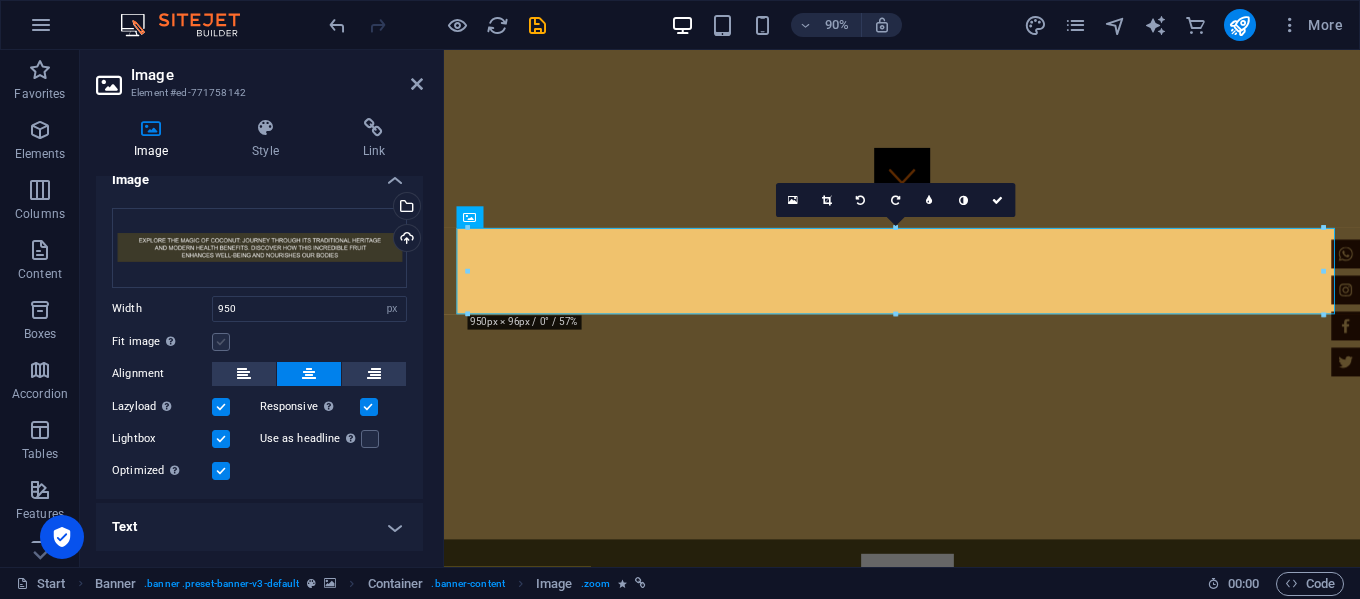 scroll, scrollTop: 20, scrollLeft: 0, axis: vertical 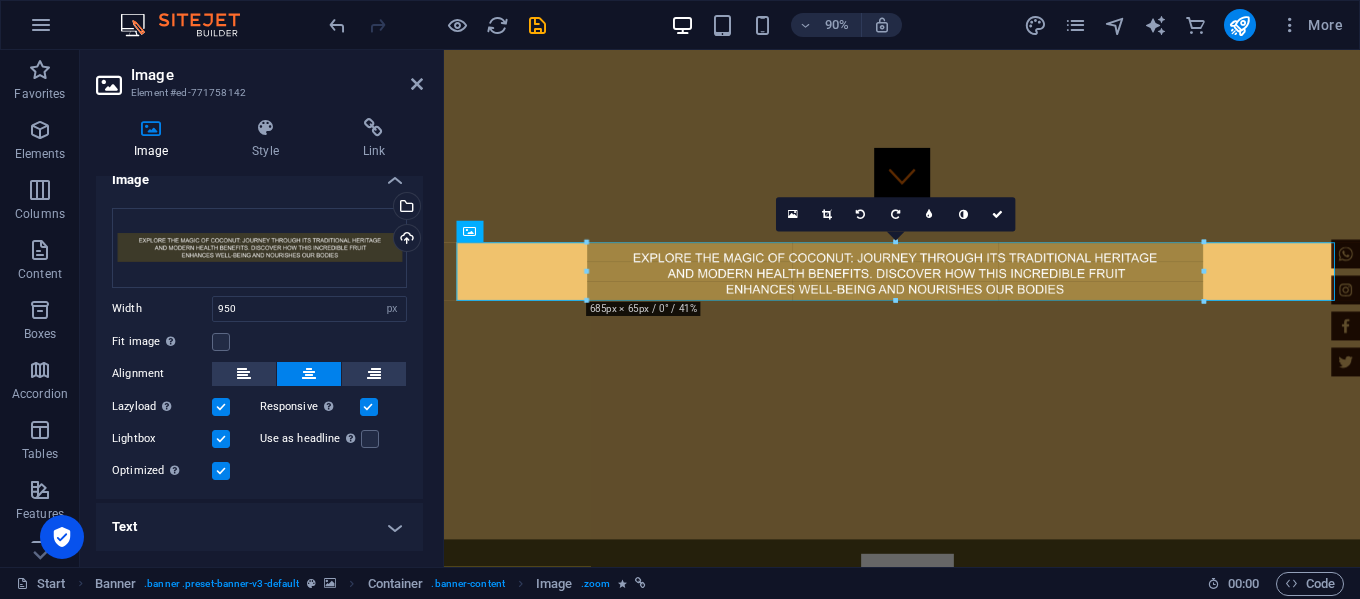 drag, startPoint x: 470, startPoint y: 312, endPoint x: 741, endPoint y: 268, distance: 274.5487 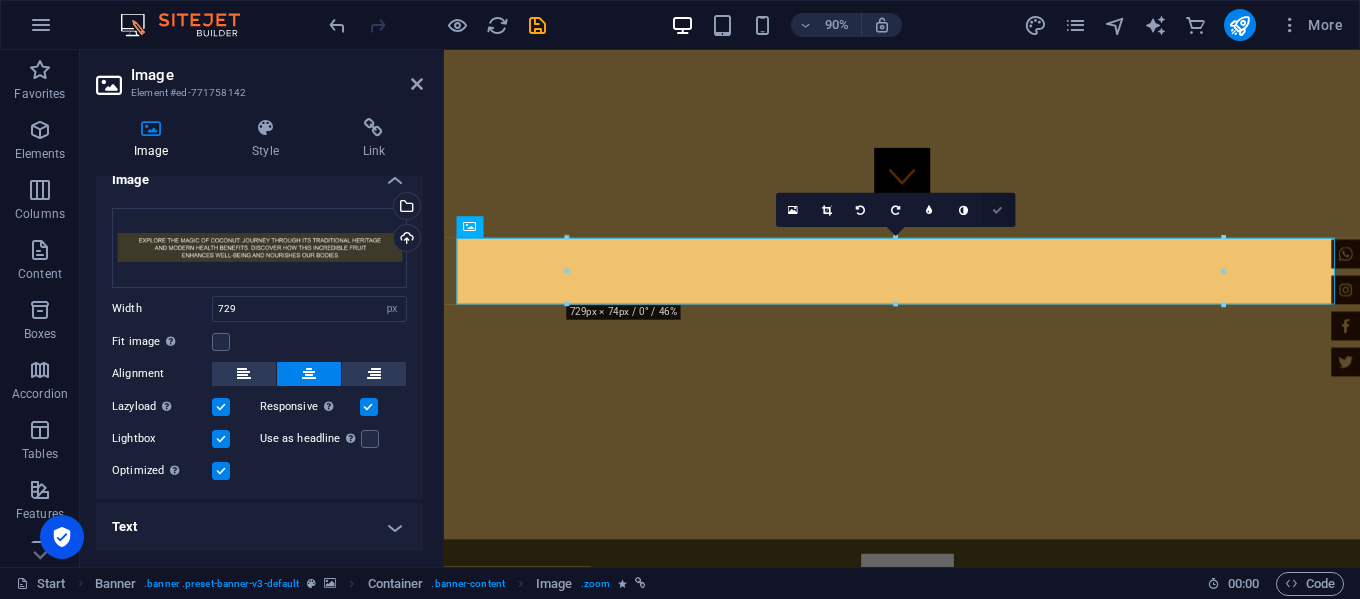 click at bounding box center (997, 210) 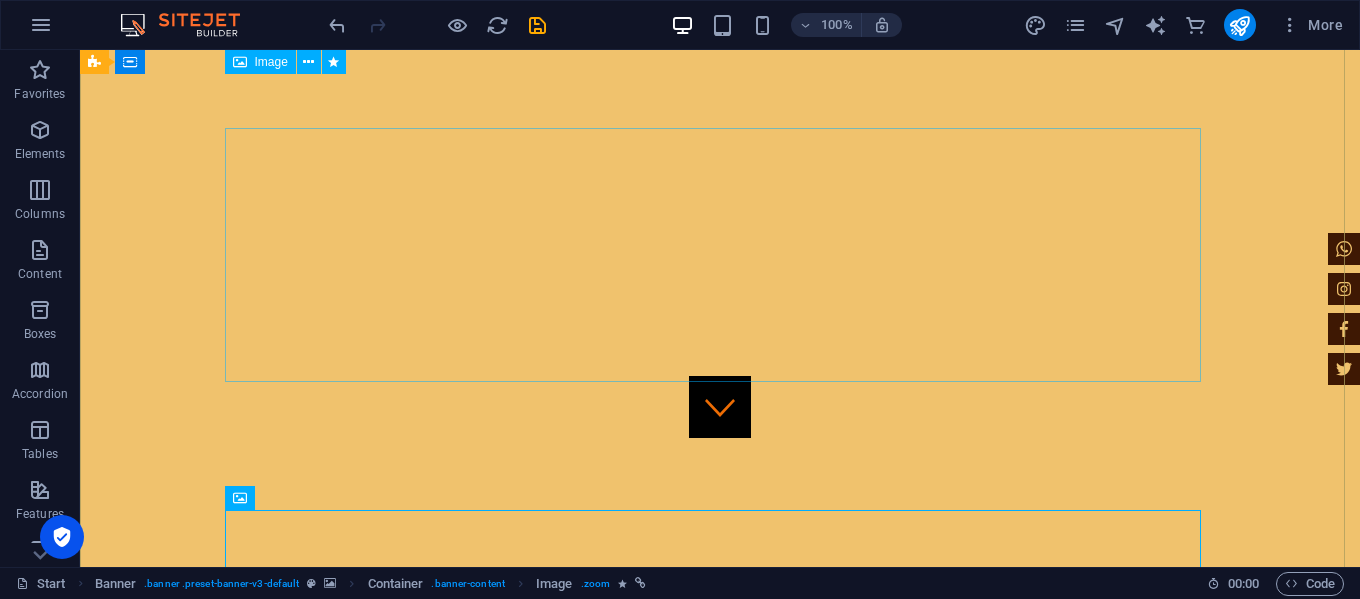 scroll, scrollTop: 92, scrollLeft: 0, axis: vertical 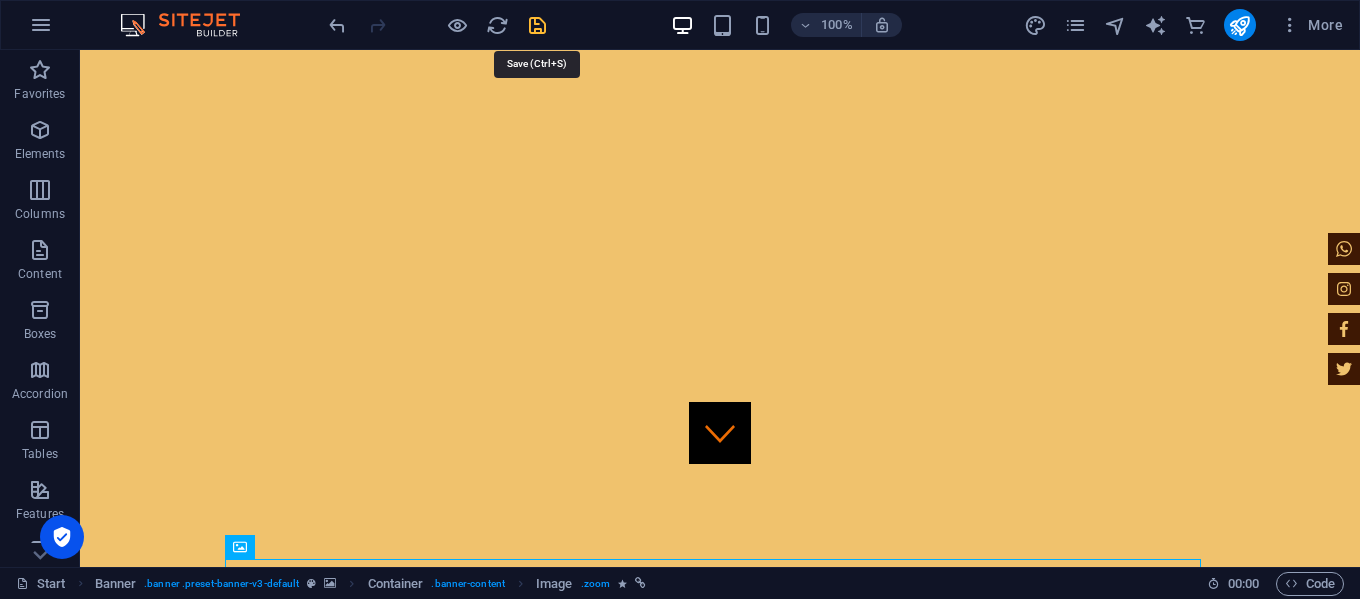 click at bounding box center [537, 25] 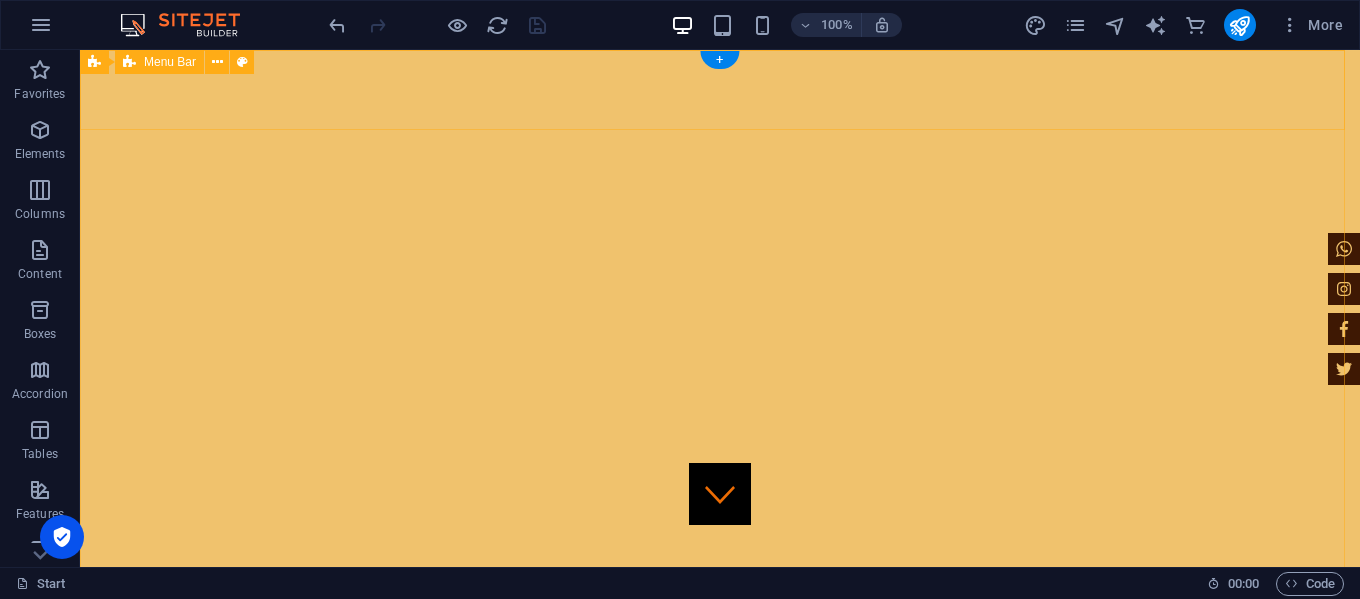 scroll, scrollTop: 0, scrollLeft: 0, axis: both 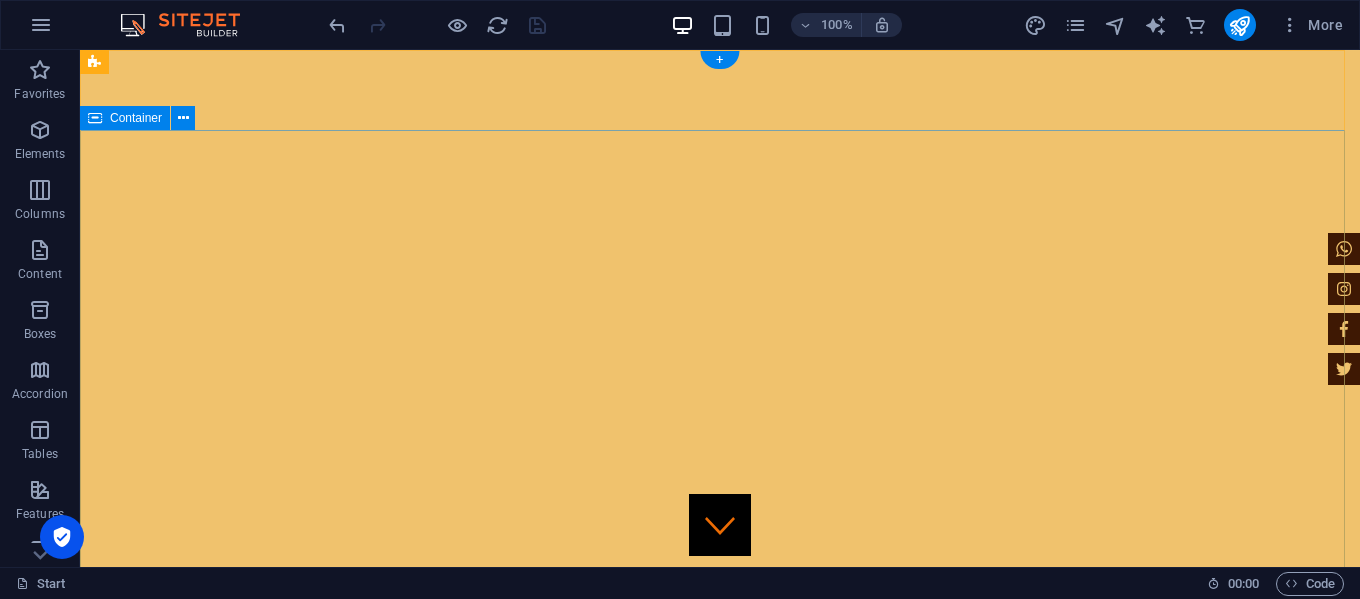 click on "Our PRODUCTS   Make an appointment" at bounding box center [720, 1454] 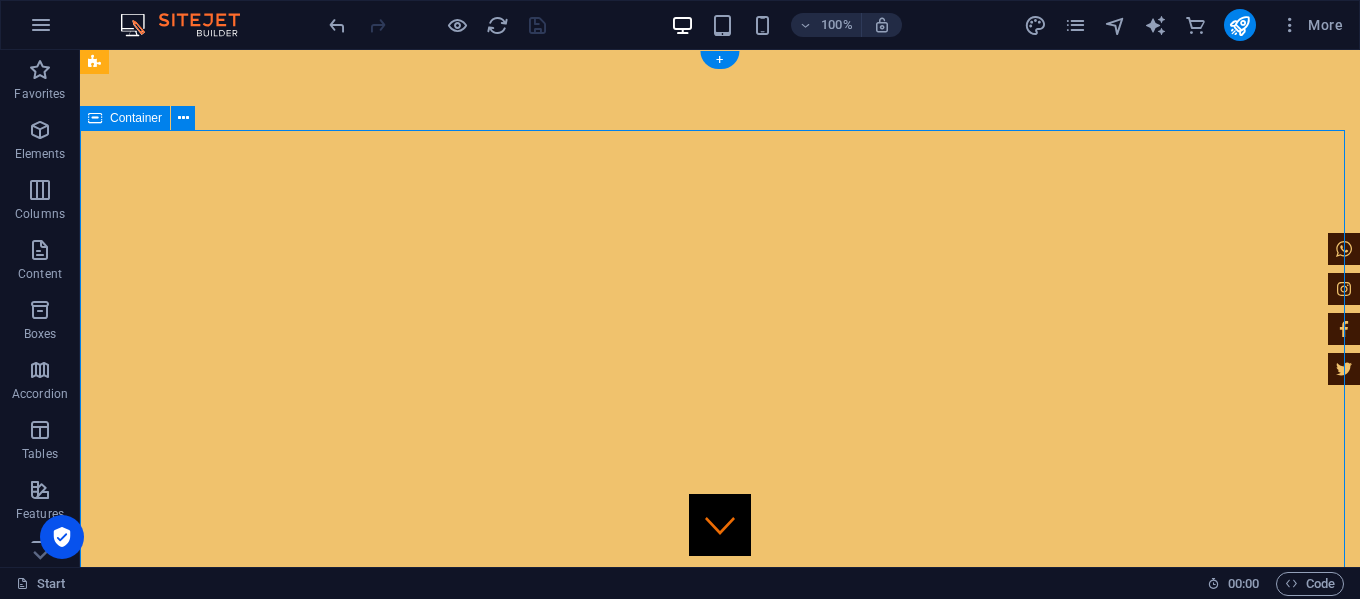 click on "Our PRODUCTS   Make an appointment" at bounding box center (720, 1454) 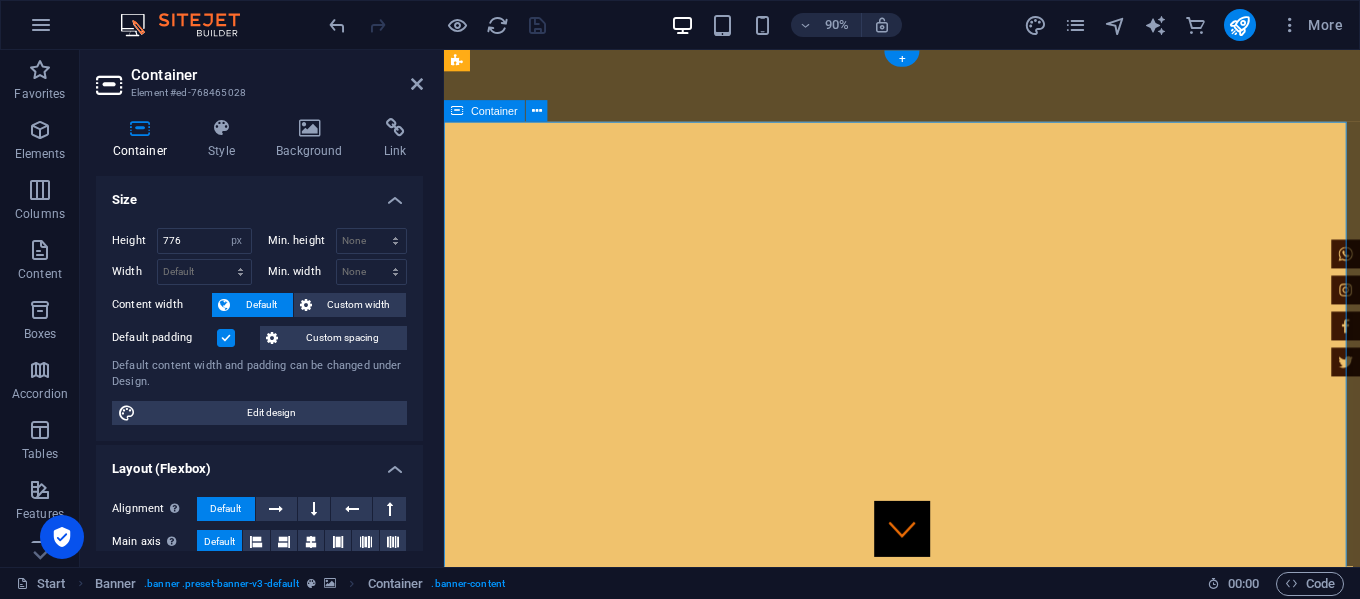 click on "Our PRODUCTS   Make an appointment" at bounding box center [953, 1454] 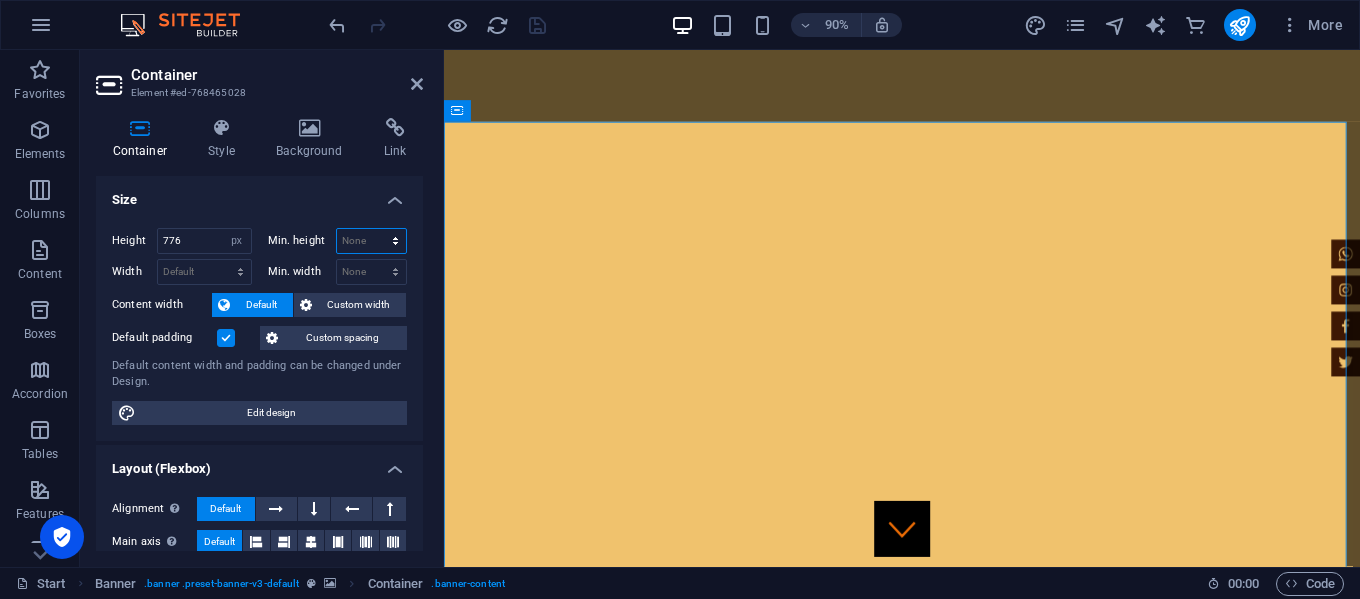 click on "None px rem % vh vw" at bounding box center (372, 241) 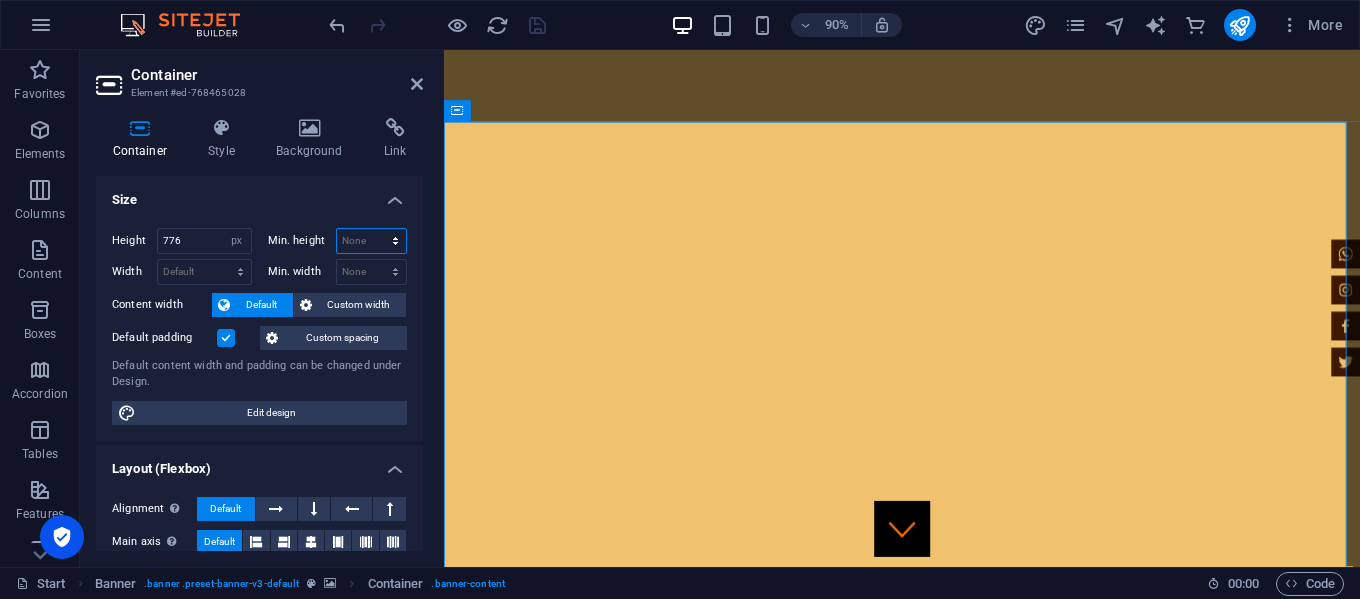 select on "px" 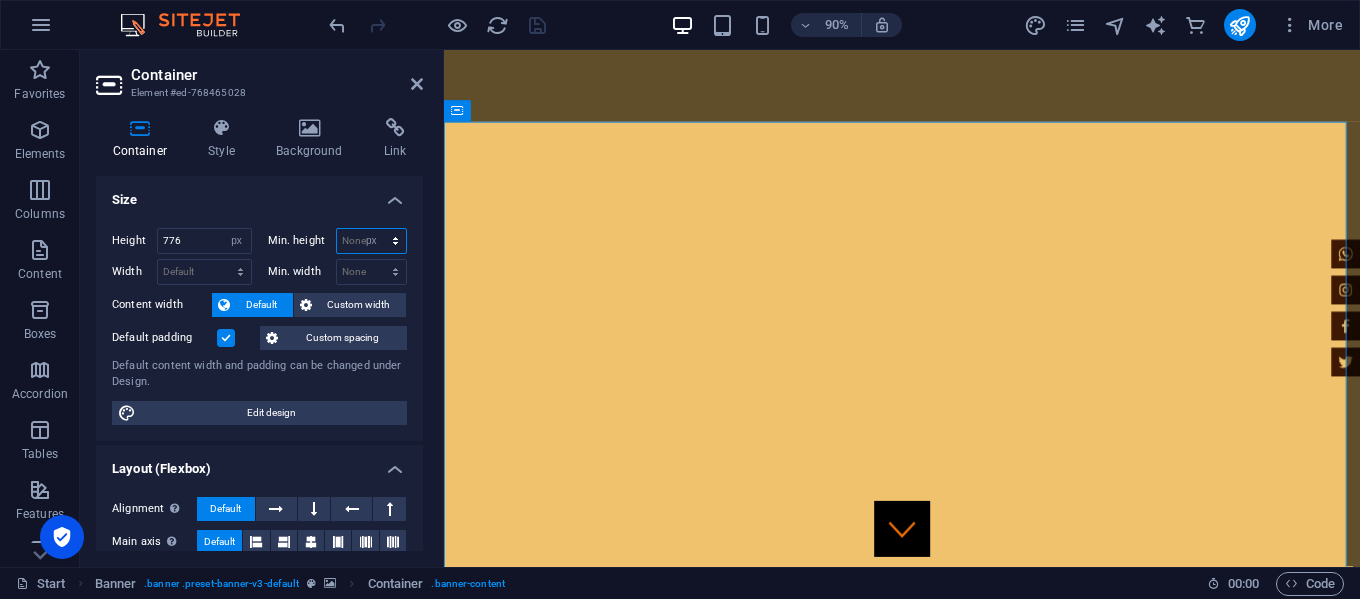 click on "None px rem % vh vw" at bounding box center (372, 241) 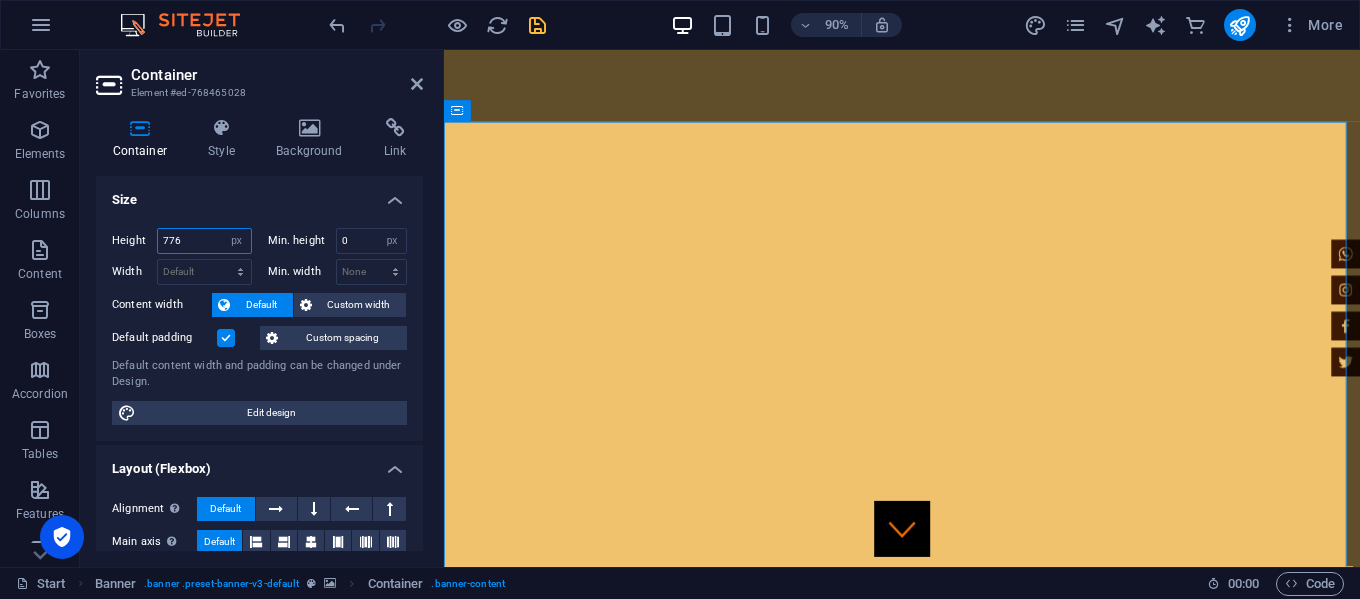 drag, startPoint x: 210, startPoint y: 247, endPoint x: 155, endPoint y: 243, distance: 55.145264 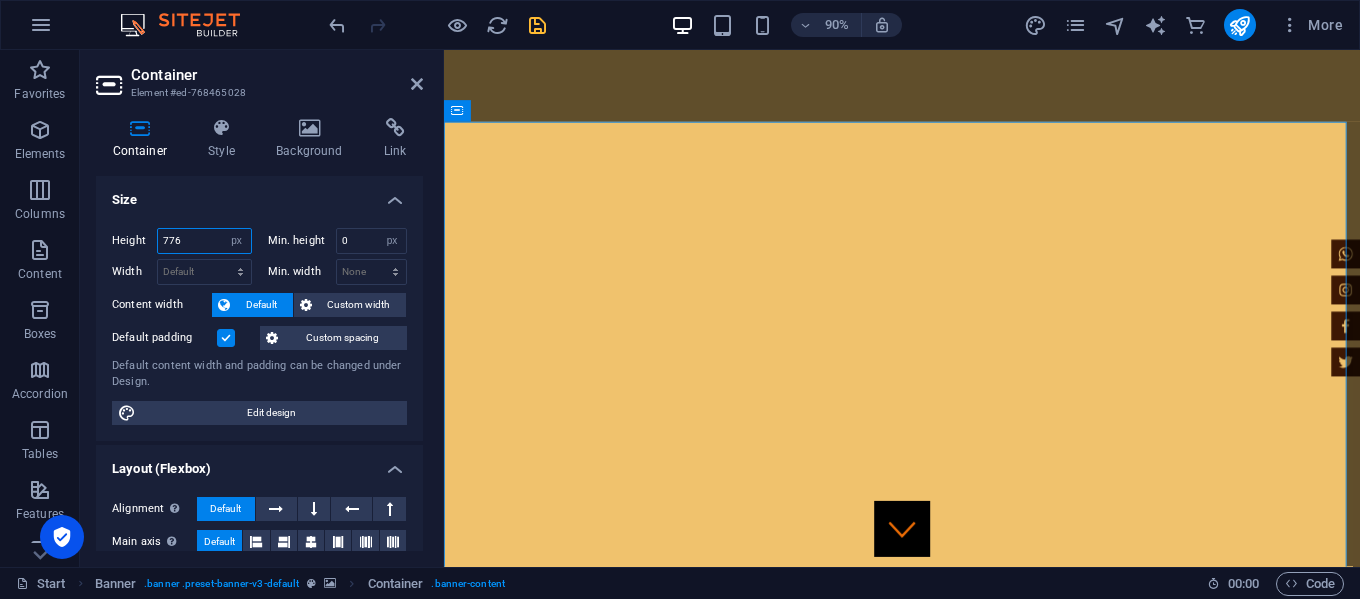 click on "Height 776 Default px rem % vh vw" at bounding box center [182, 241] 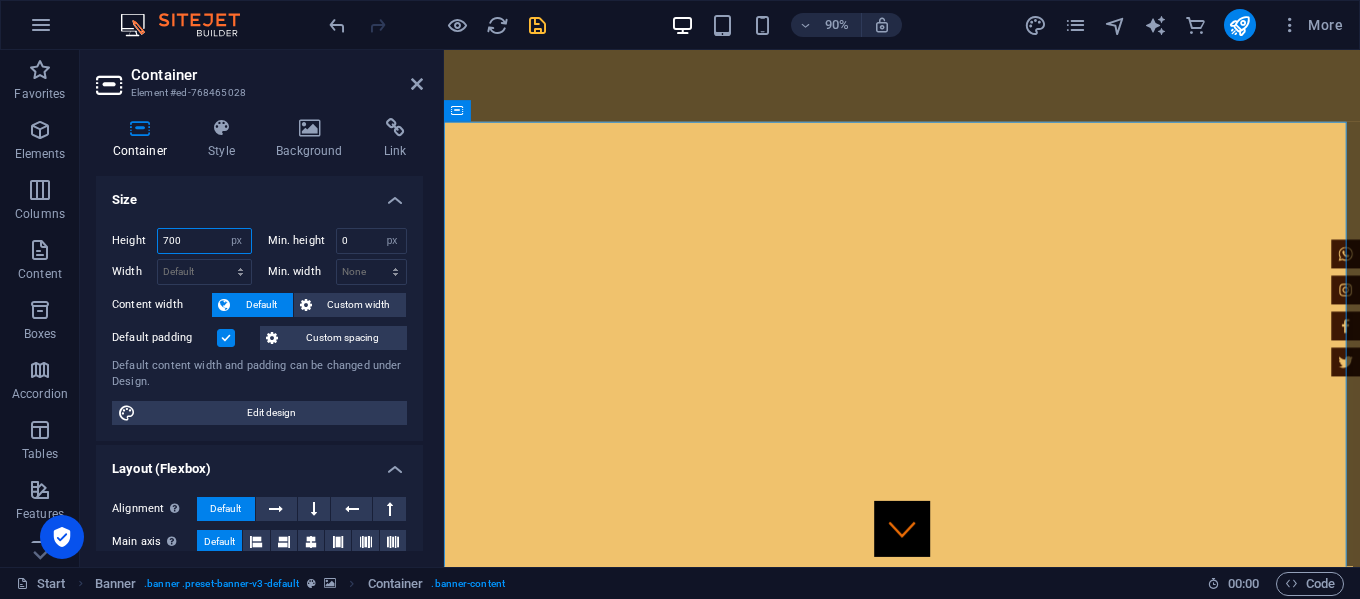 type on "700" 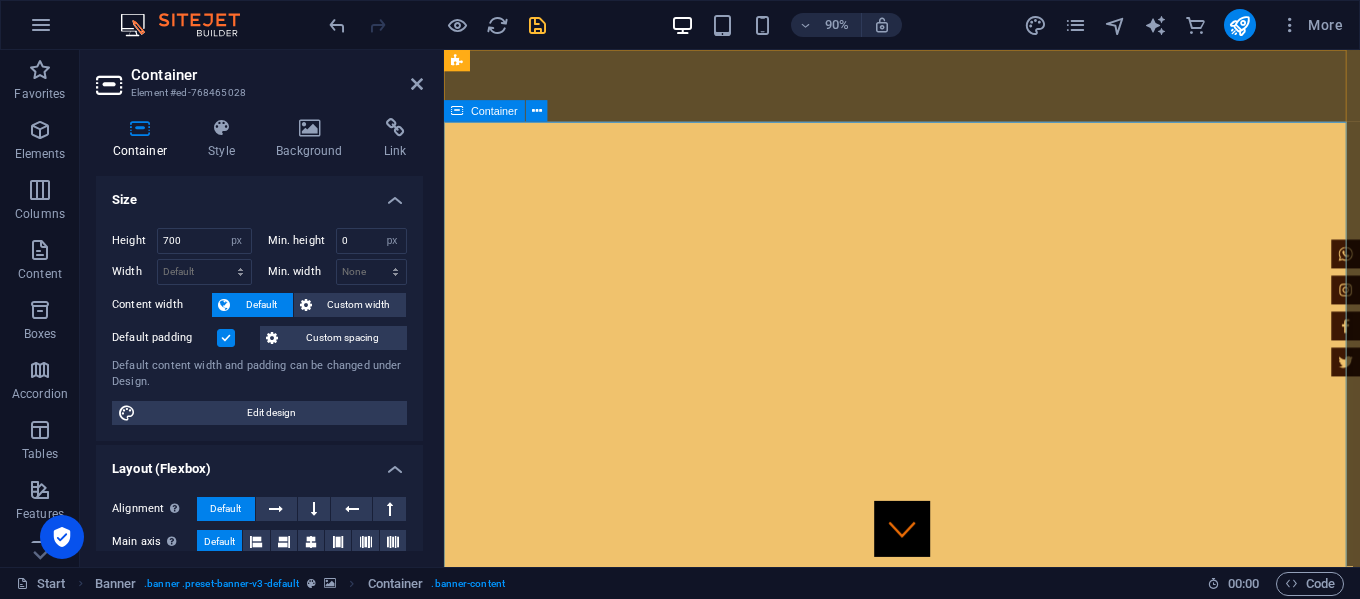 click on "Our PRODUCTS   Make an appointment" at bounding box center (953, 1340) 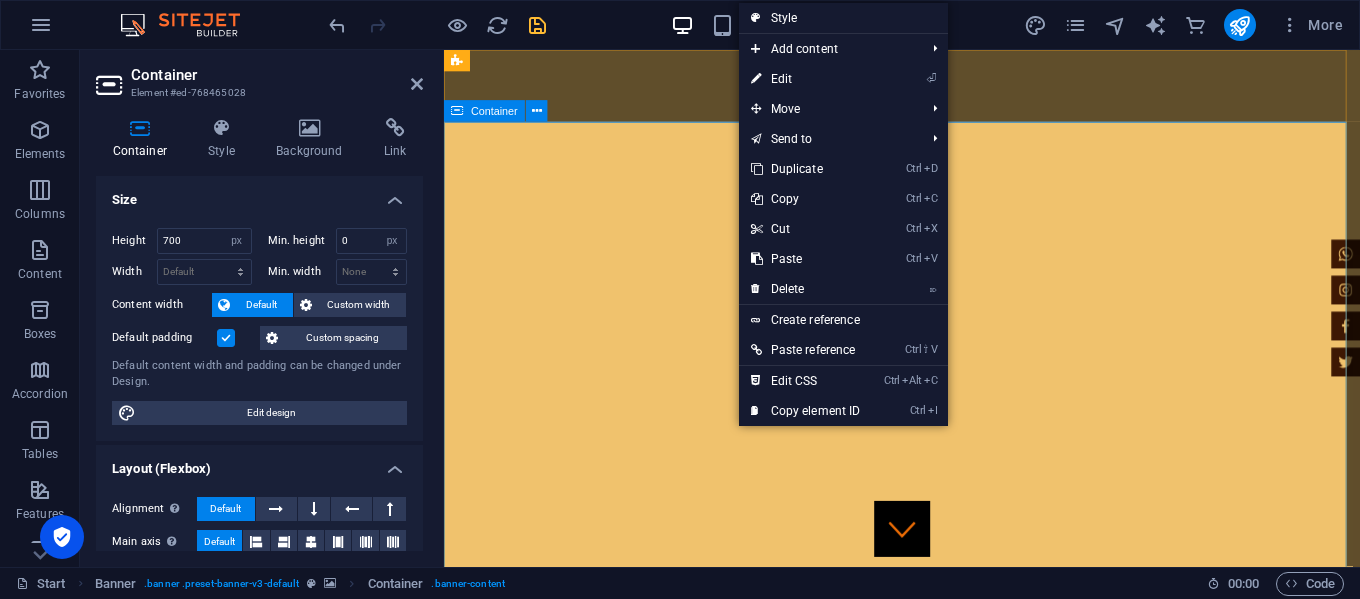 click on "Our PRODUCTS   Make an appointment" at bounding box center (953, 1340) 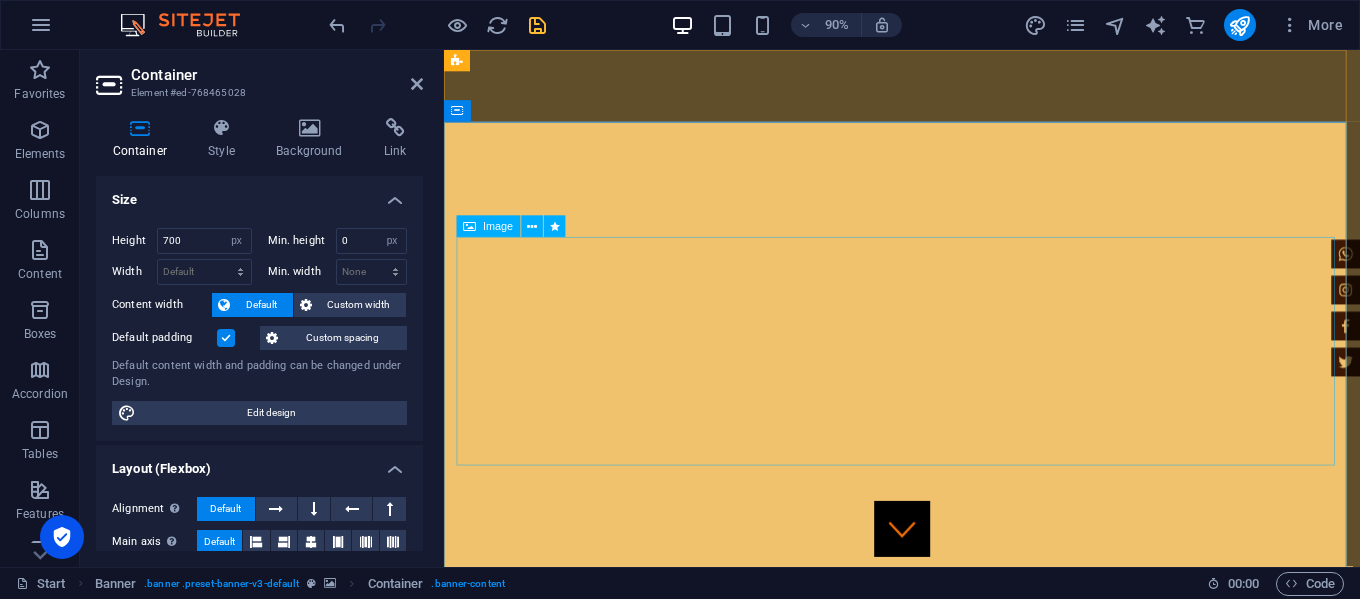 click at bounding box center (953, 1245) 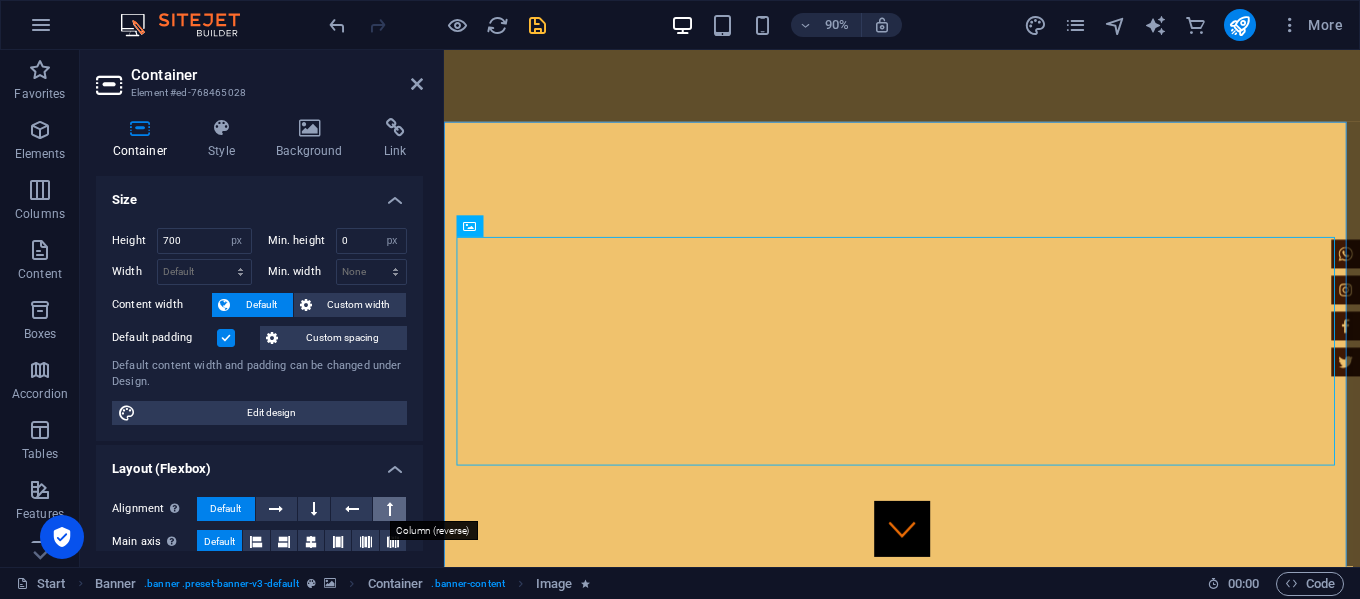 click at bounding box center (390, 509) 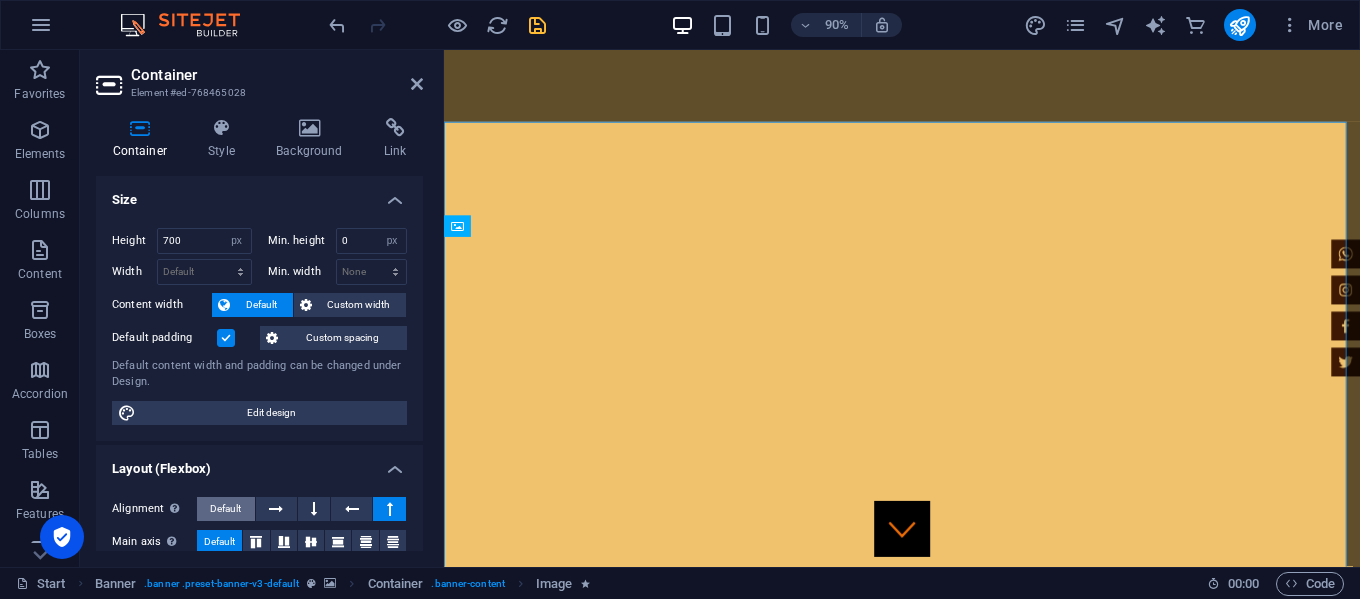 click on "Default" at bounding box center (225, 509) 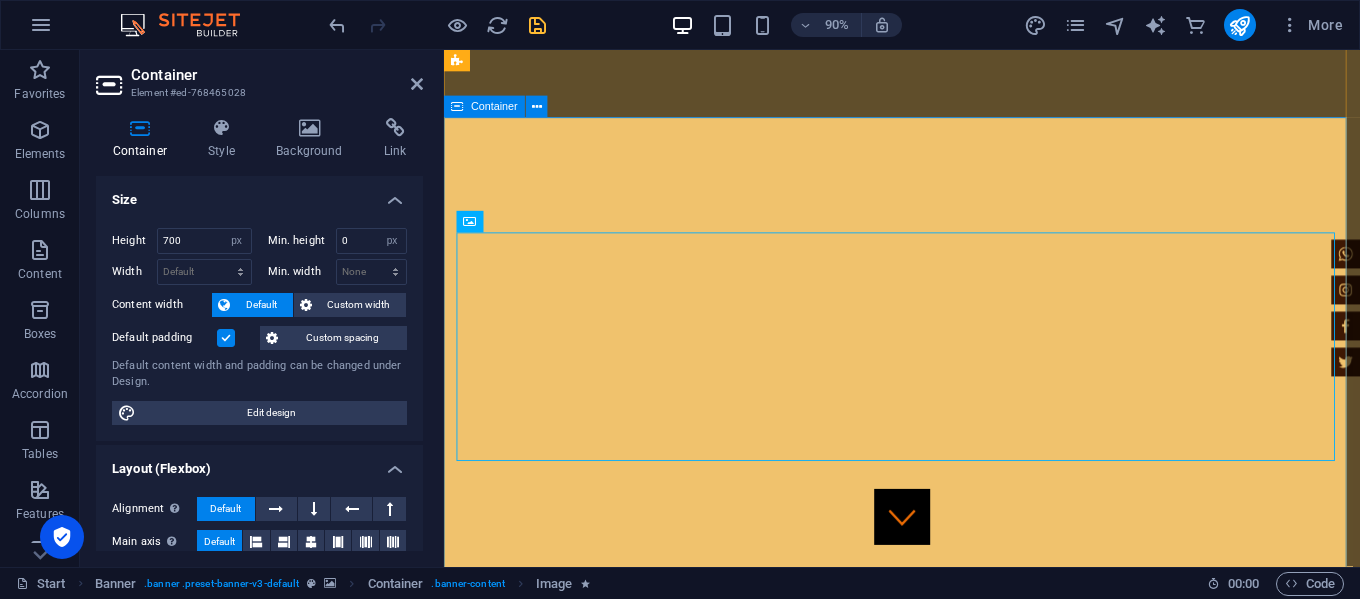 scroll, scrollTop: 0, scrollLeft: 0, axis: both 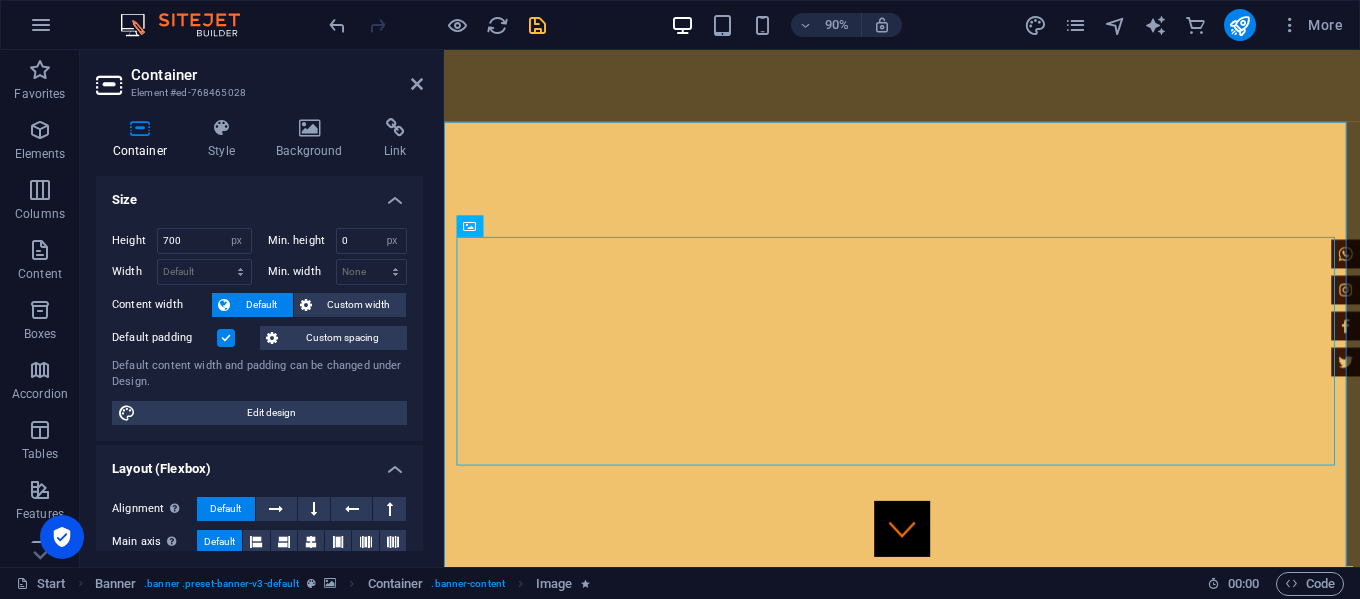click at bounding box center [140, 128] 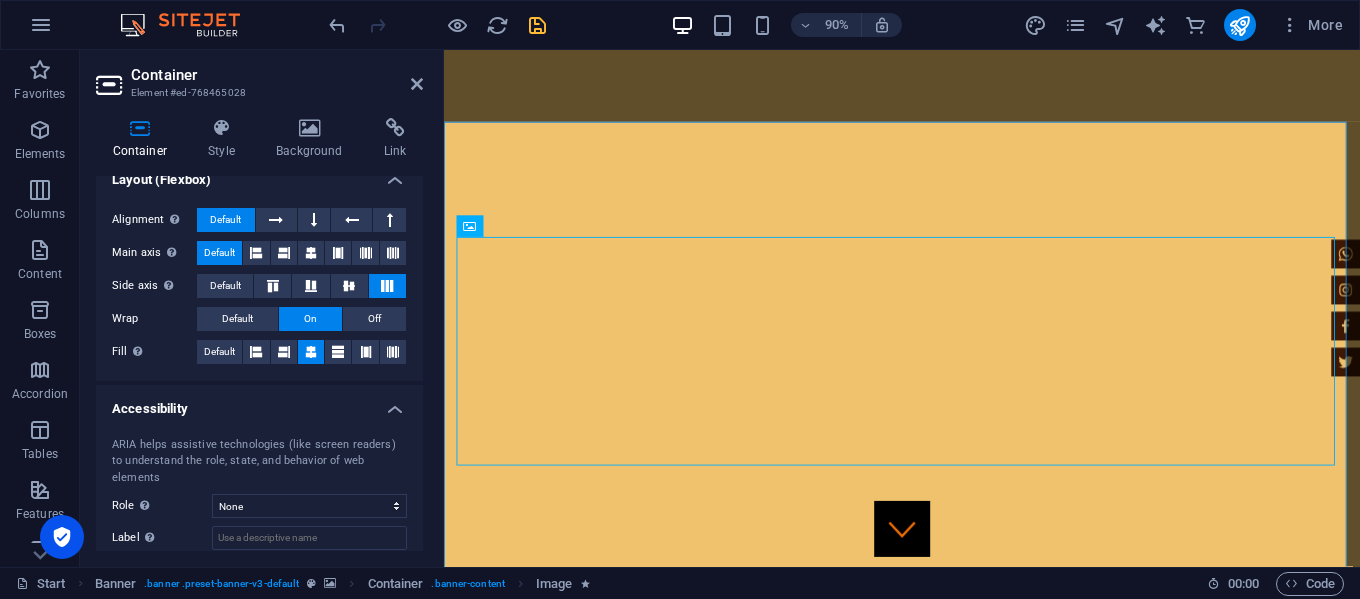 scroll, scrollTop: 300, scrollLeft: 0, axis: vertical 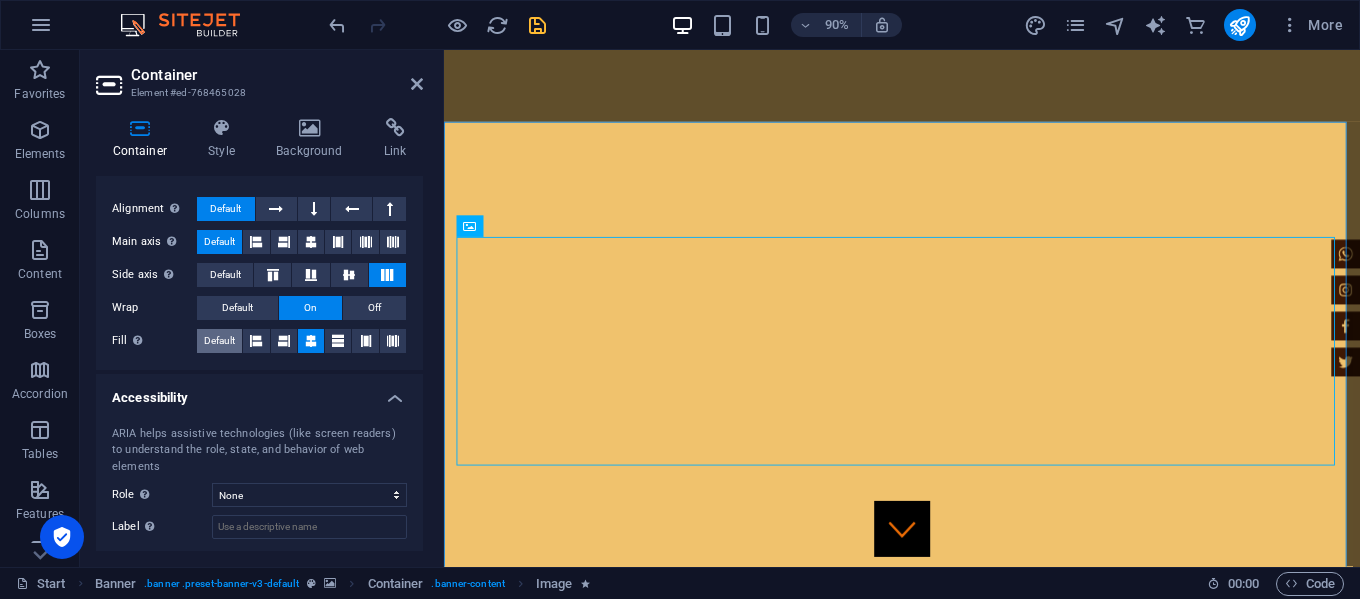 click on "Default" at bounding box center [219, 341] 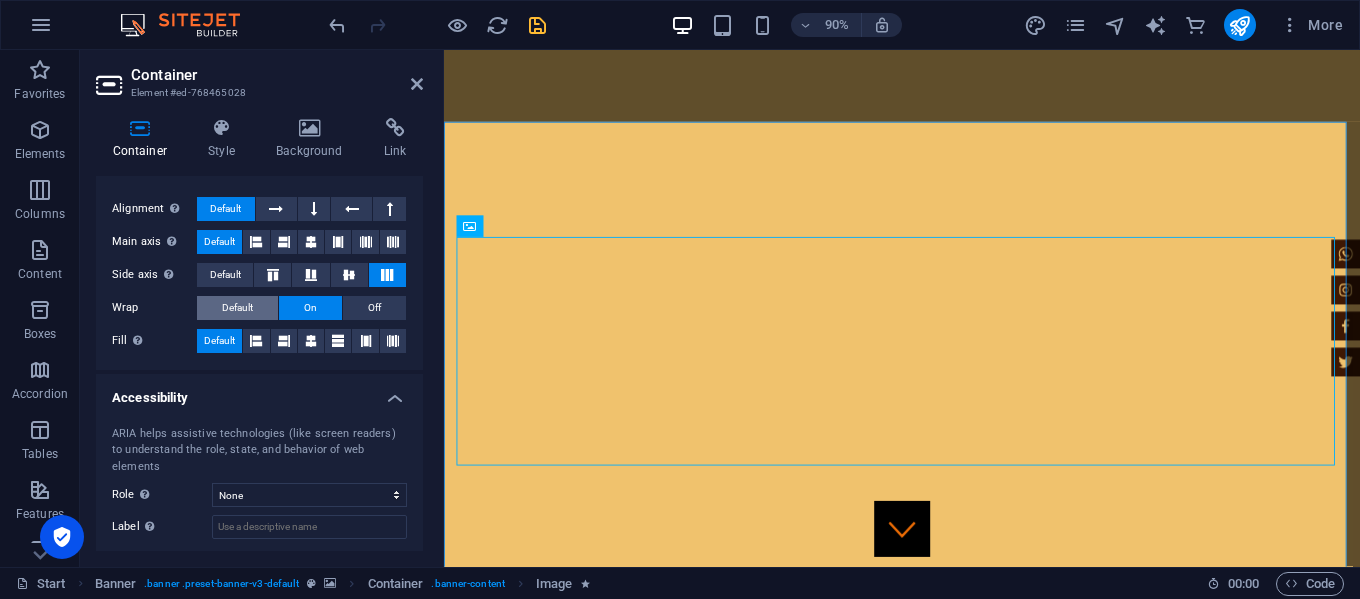 click on "Default" at bounding box center [237, 308] 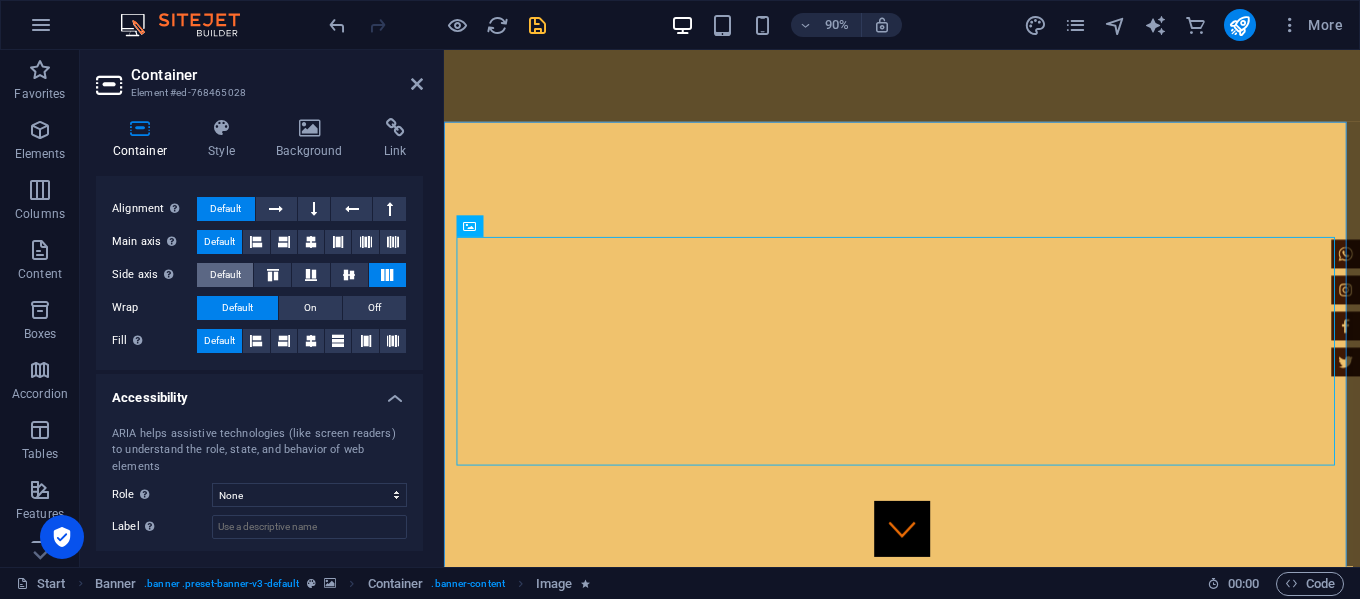 click on "Default" at bounding box center (225, 275) 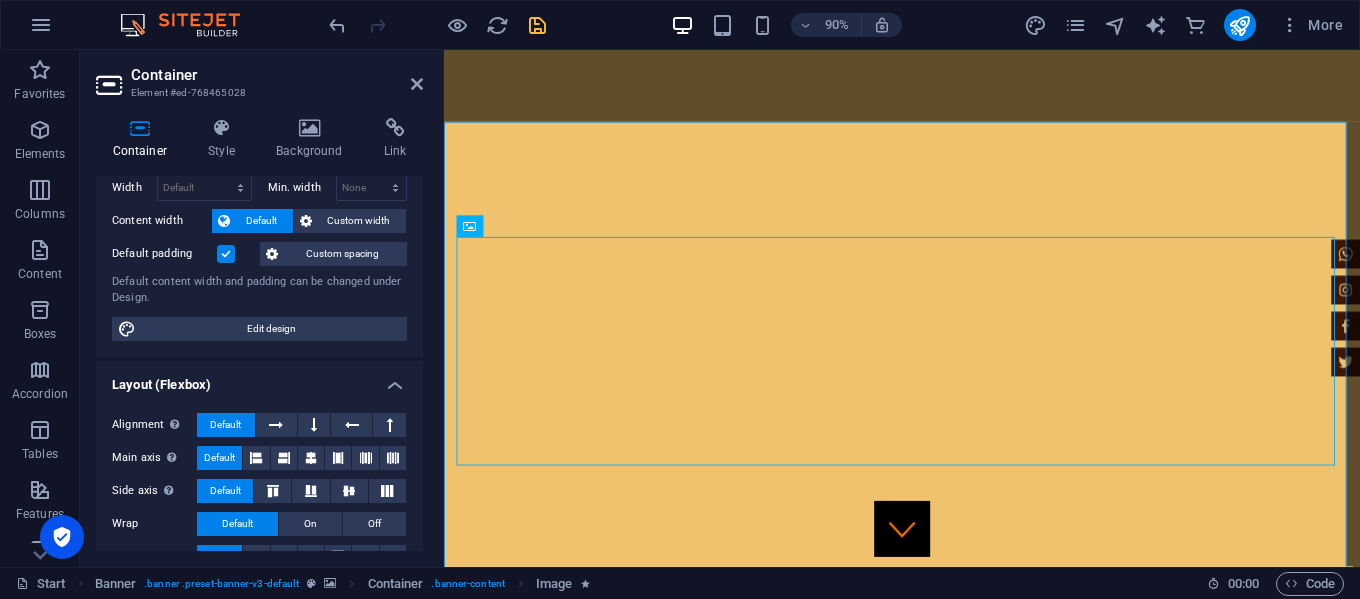 scroll, scrollTop: 0, scrollLeft: 0, axis: both 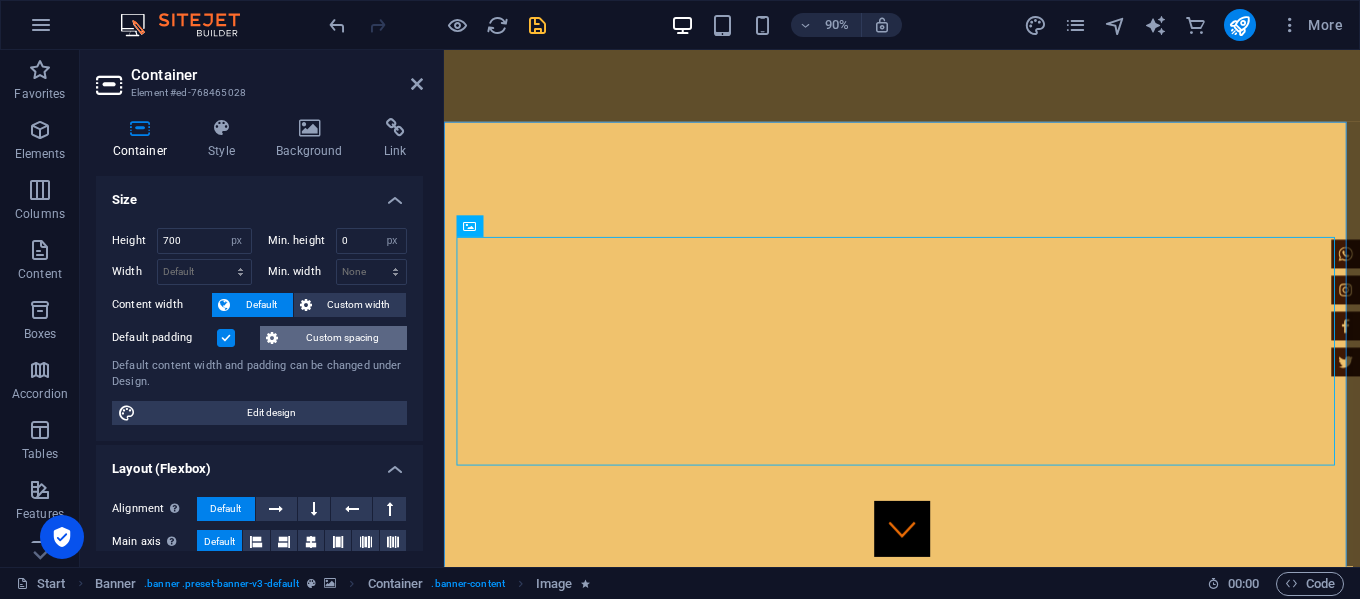 click on "Custom spacing" at bounding box center (342, 338) 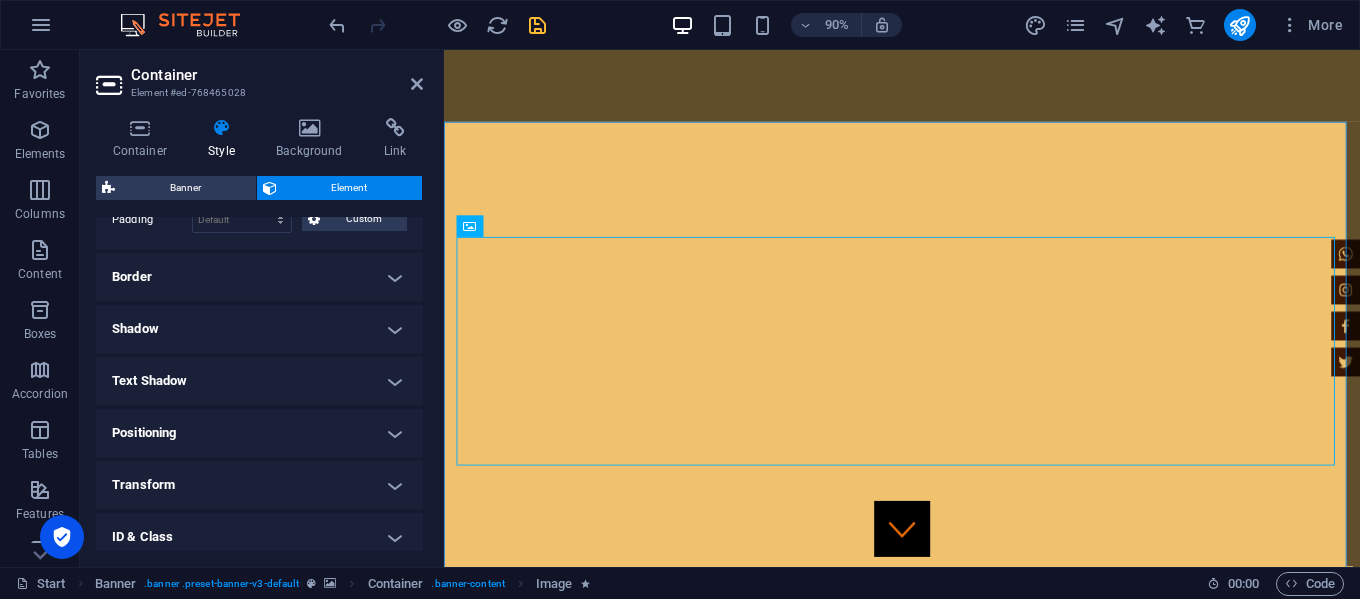 scroll, scrollTop: 0, scrollLeft: 0, axis: both 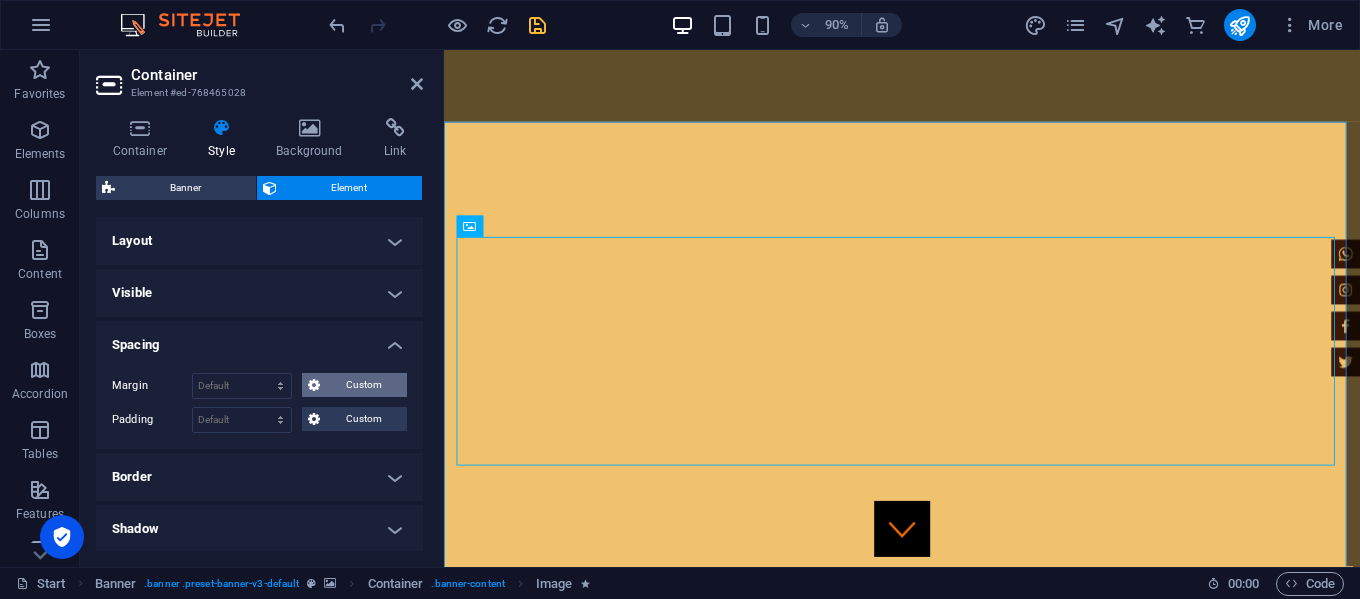 click at bounding box center (314, 385) 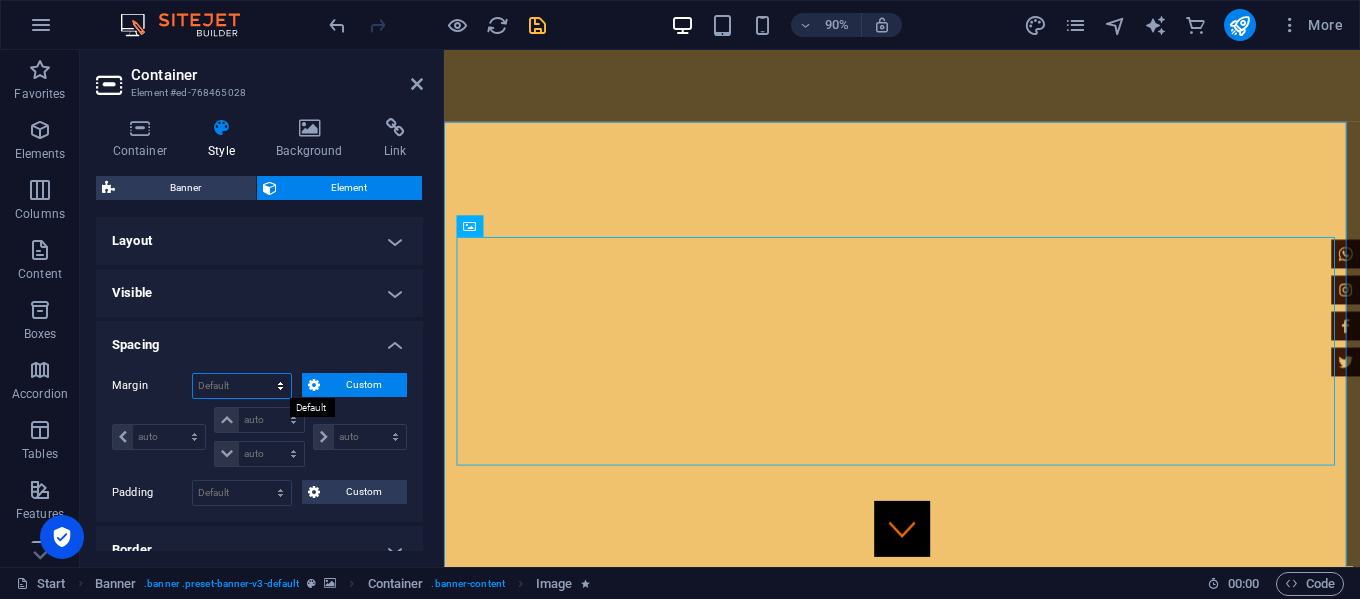 click on "Default auto px % rem vw vh Custom" at bounding box center [242, 386] 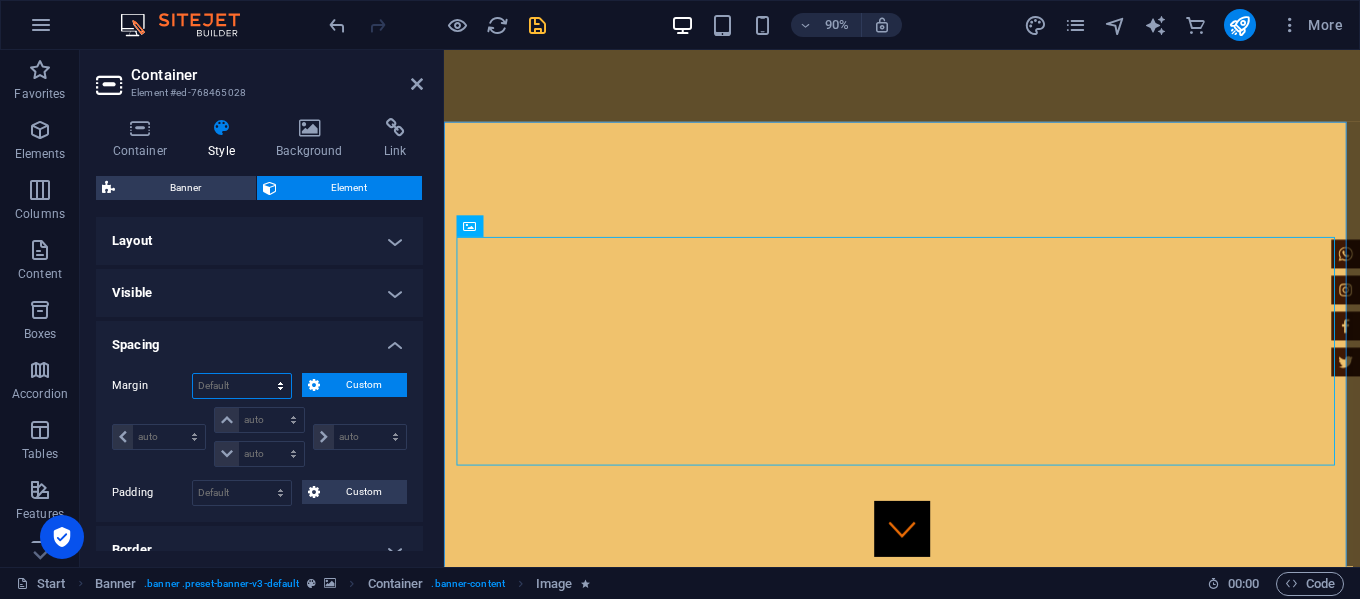 select on "px" 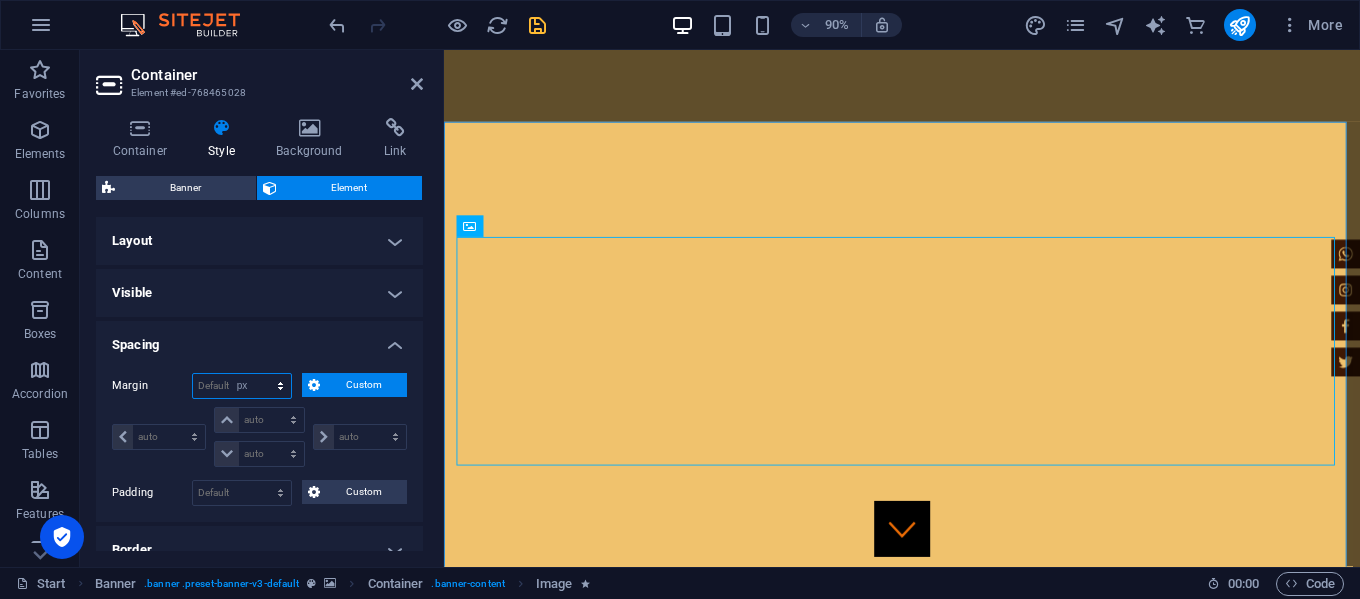 click on "Default auto px % rem vw vh Custom" at bounding box center (242, 386) 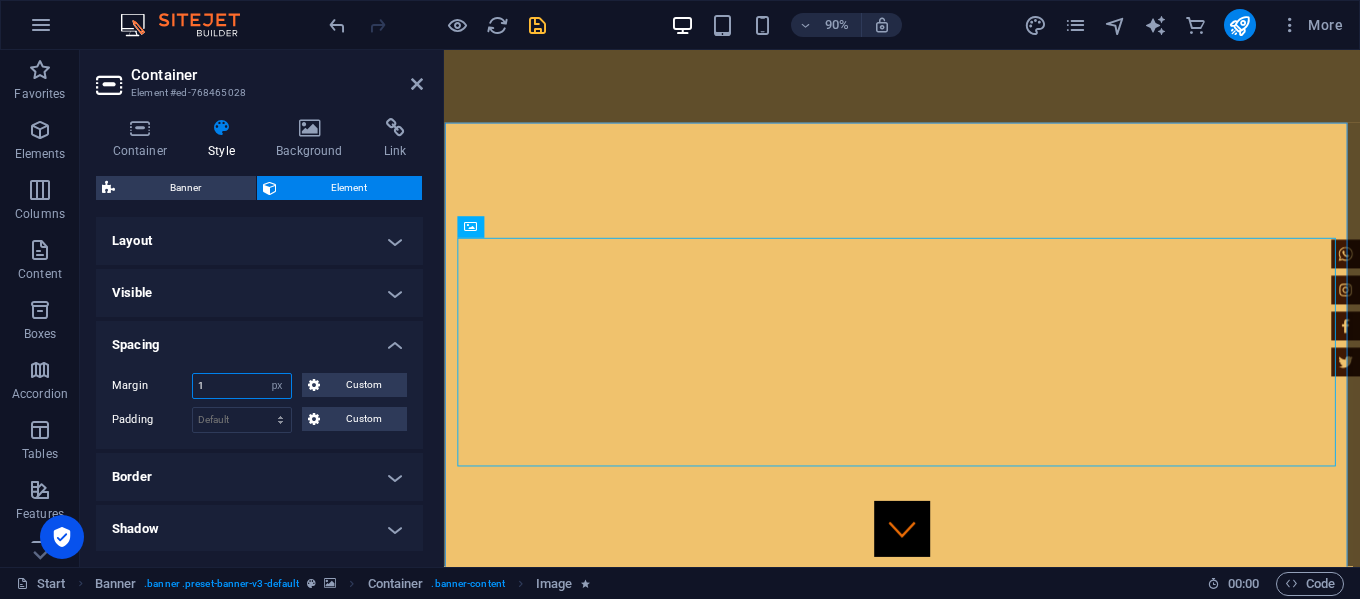 type on "1" 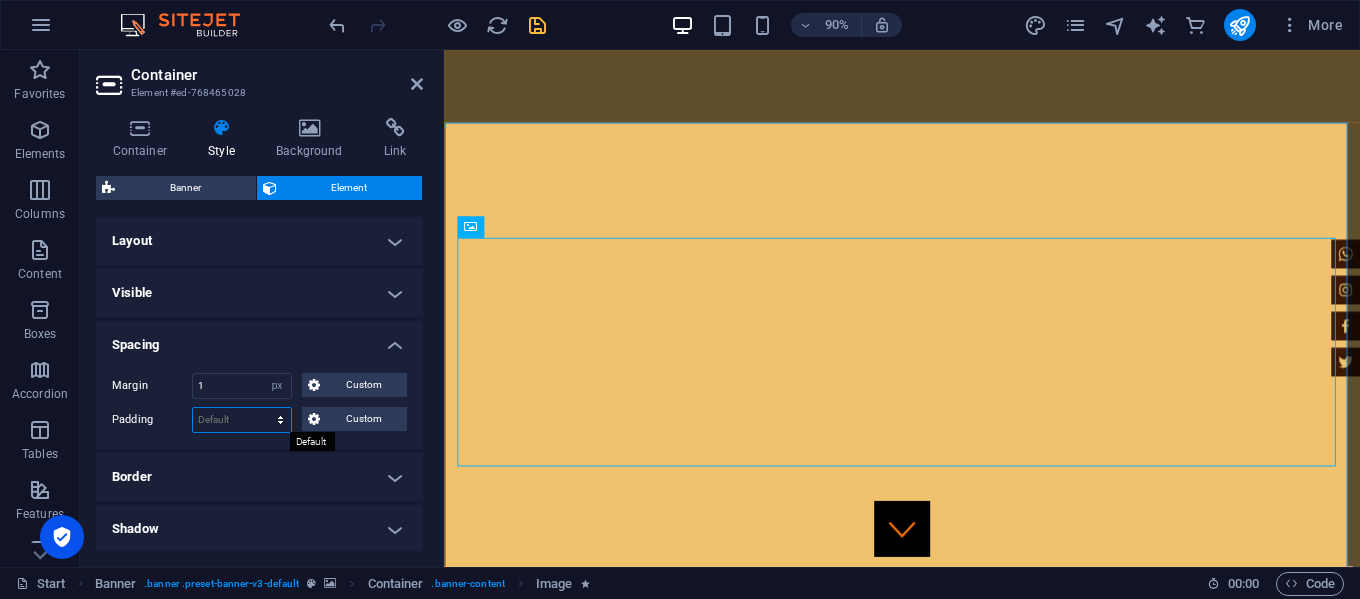 click on "Default px rem % vh vw Custom" at bounding box center [242, 420] 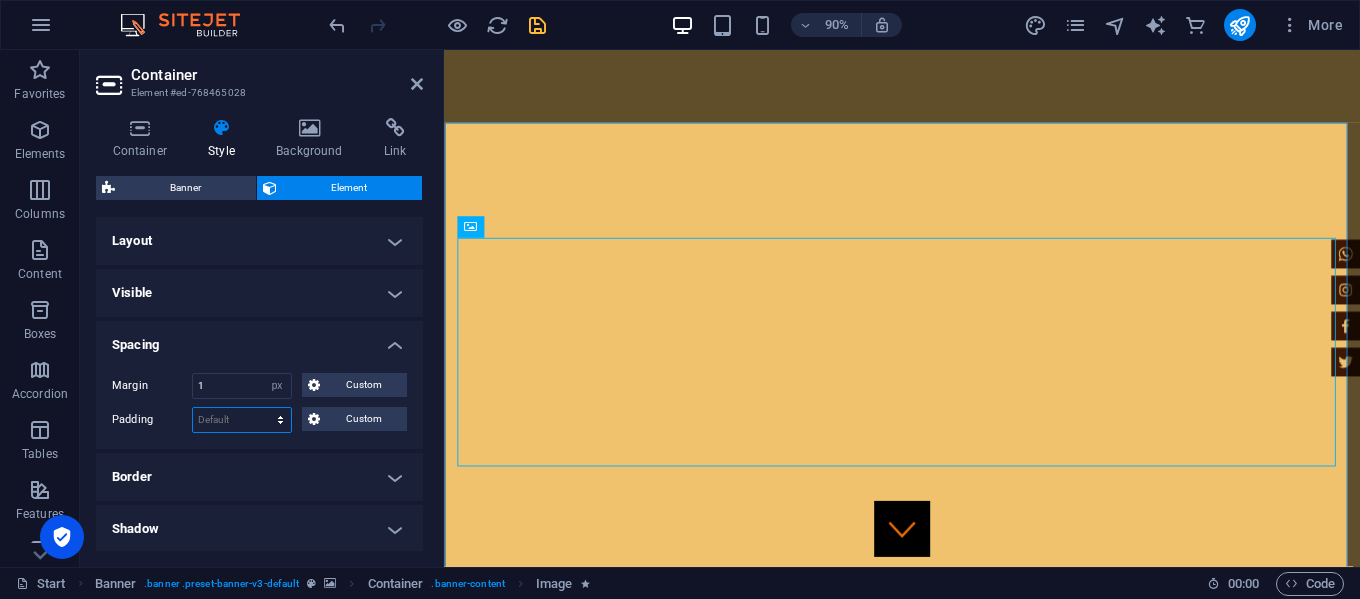 select on "px" 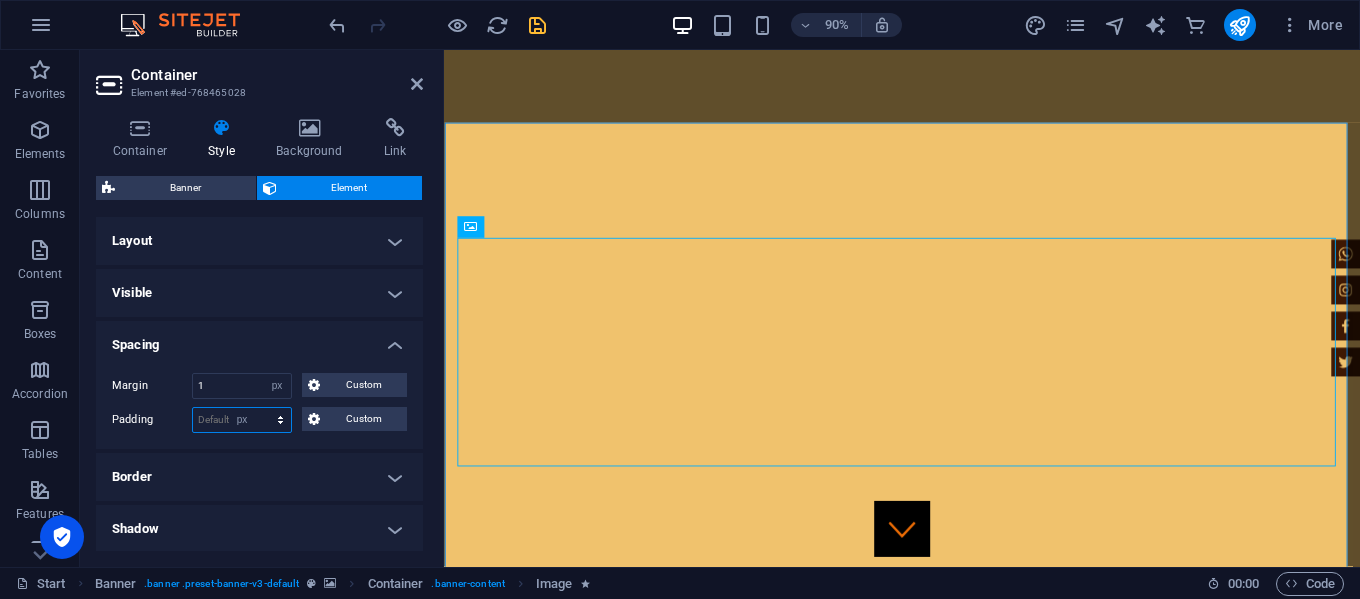 click on "Default px rem % vh vw Custom" at bounding box center (242, 420) 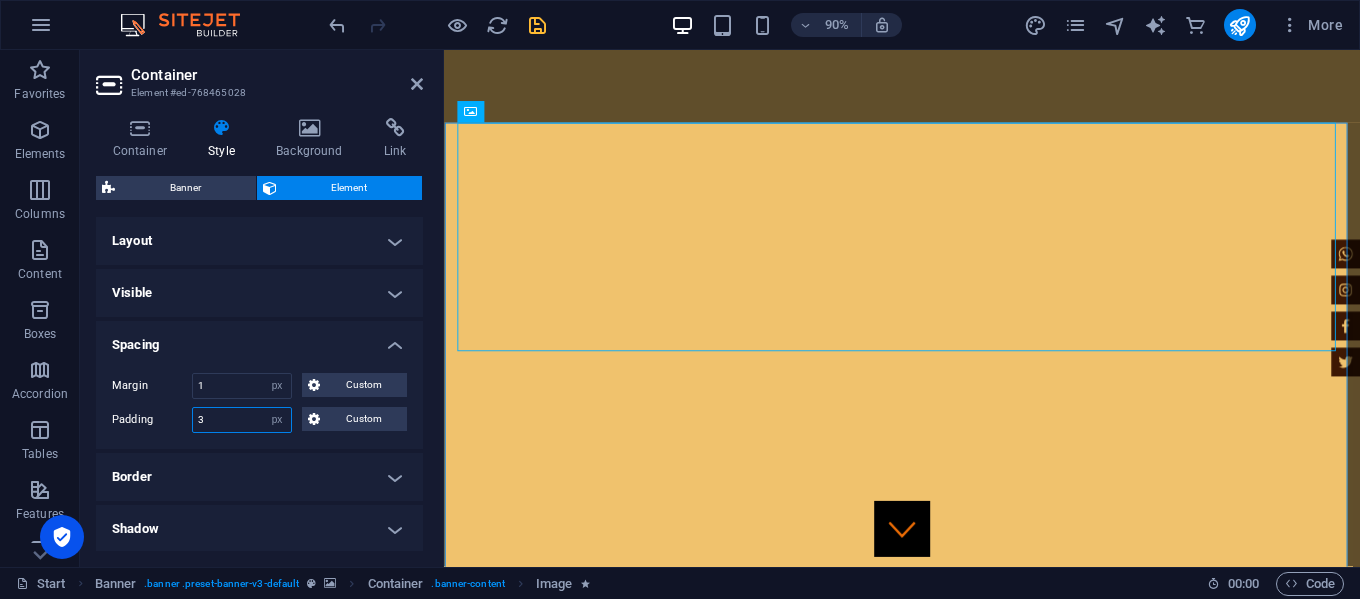 type on "3" 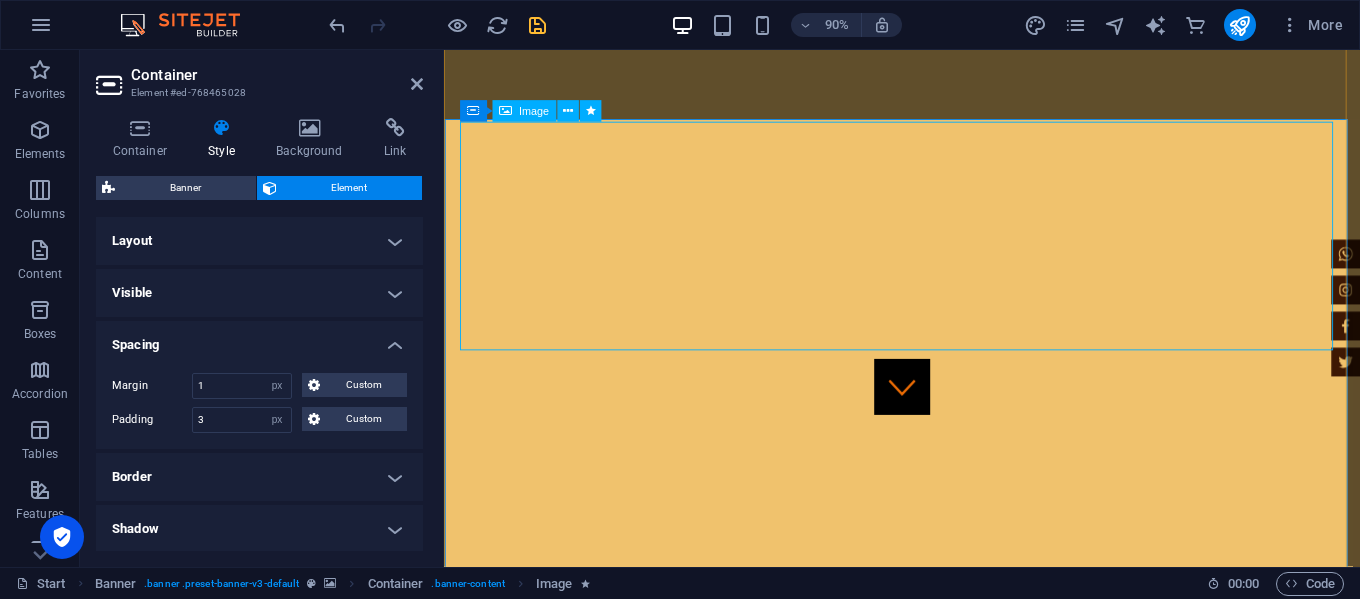 scroll, scrollTop: 0, scrollLeft: 0, axis: both 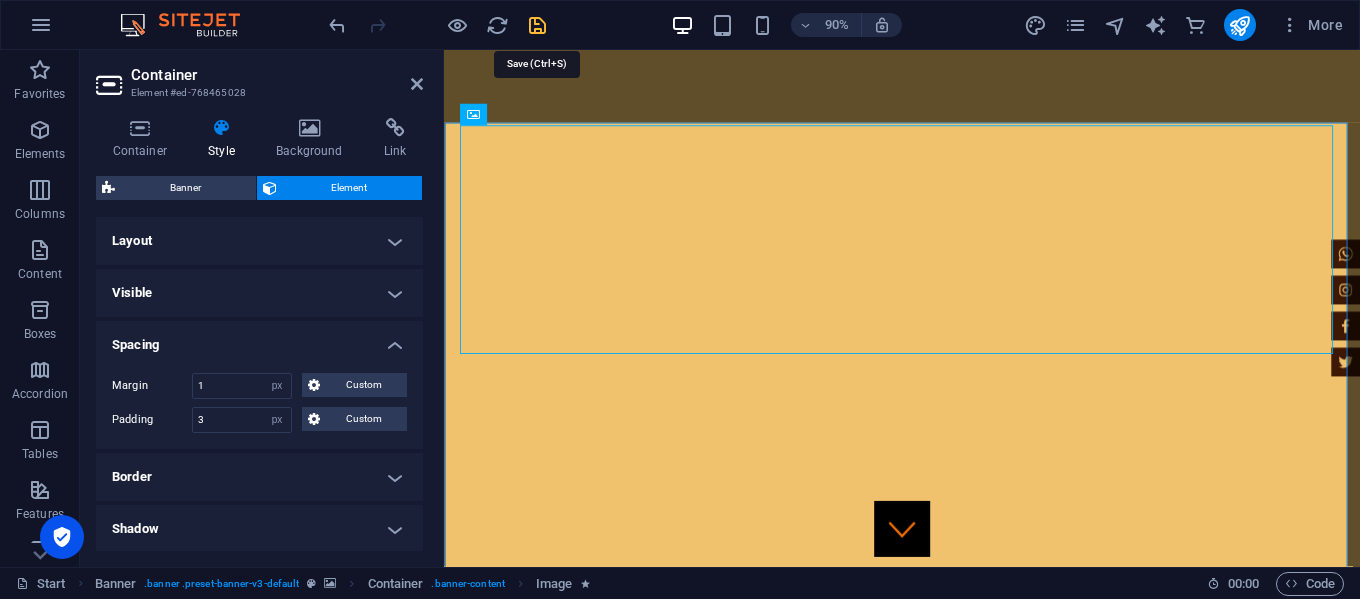 click at bounding box center (537, 25) 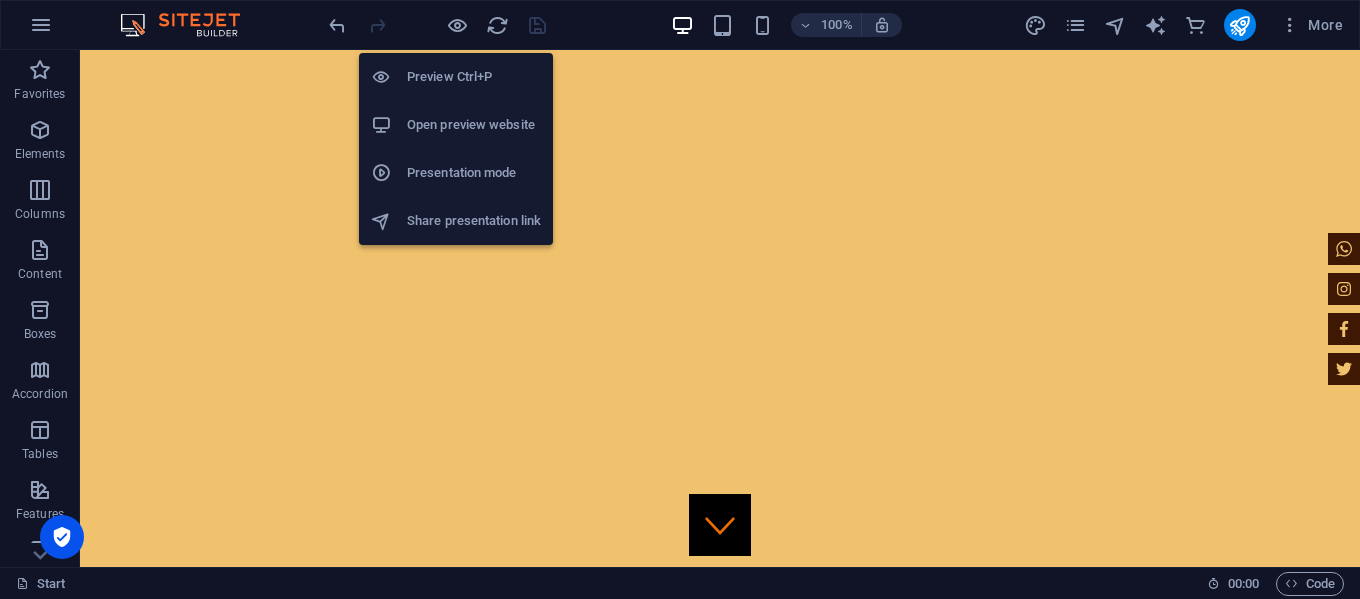 click on "Open preview website" at bounding box center [474, 125] 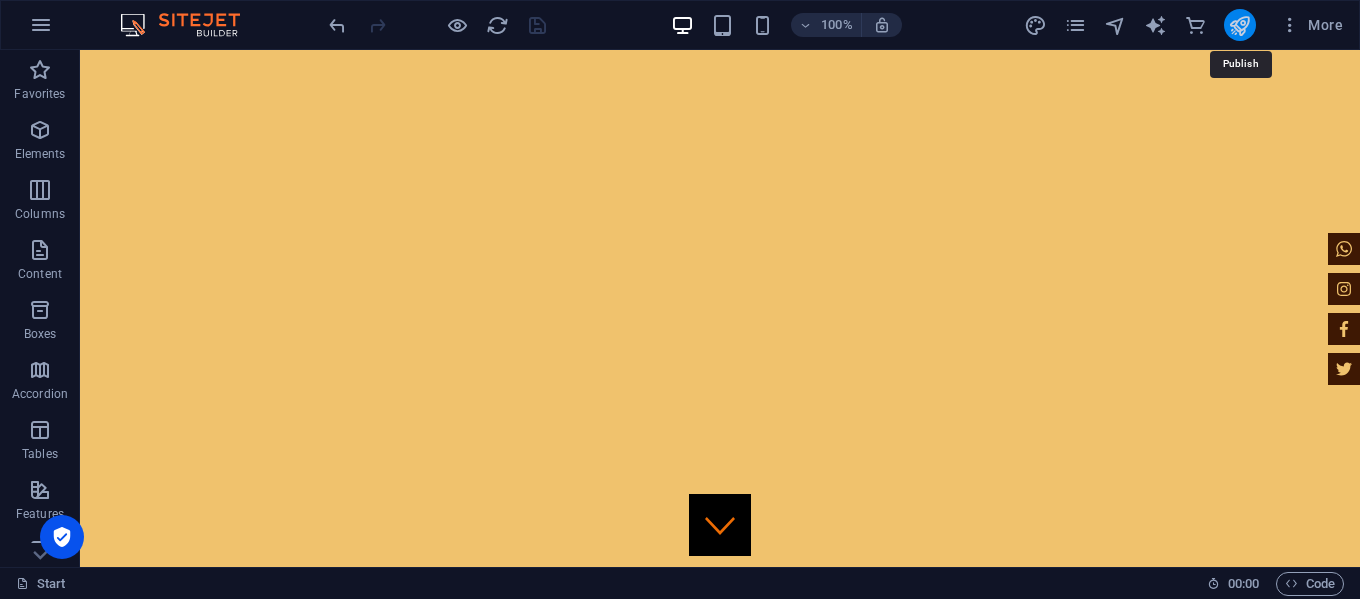 click at bounding box center (1239, 25) 